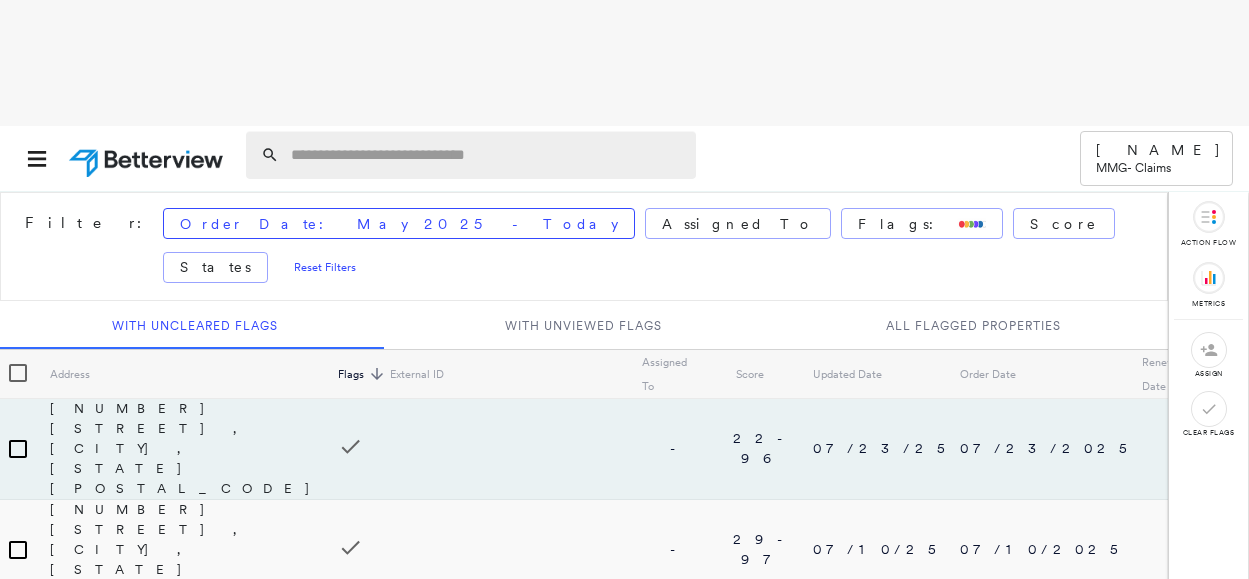 scroll, scrollTop: 0, scrollLeft: 0, axis: both 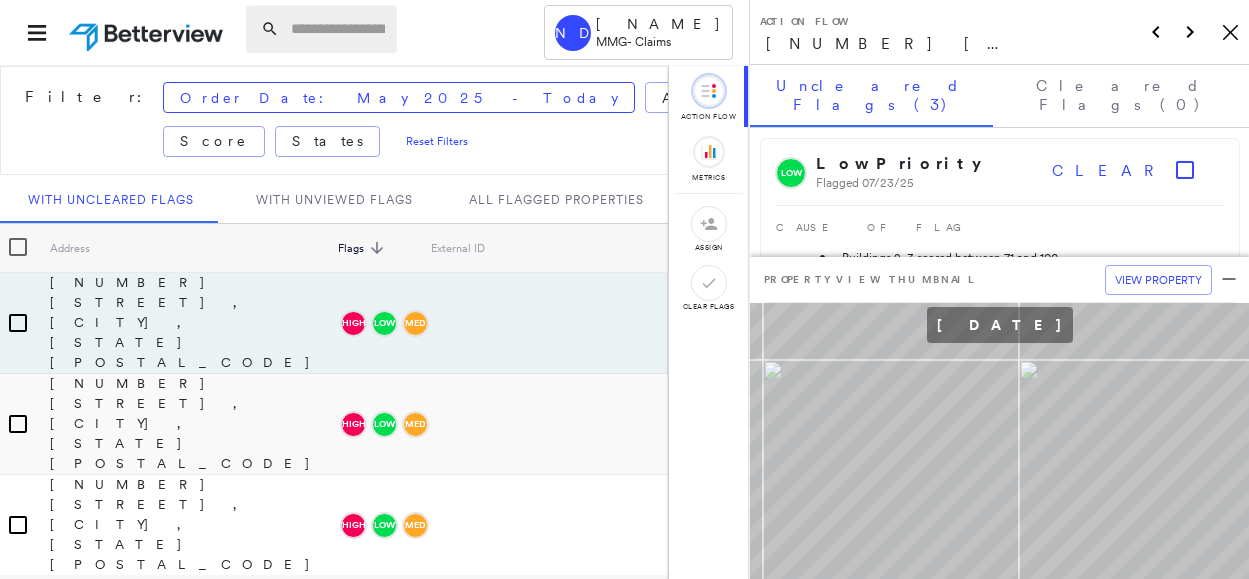 click at bounding box center (338, 29) 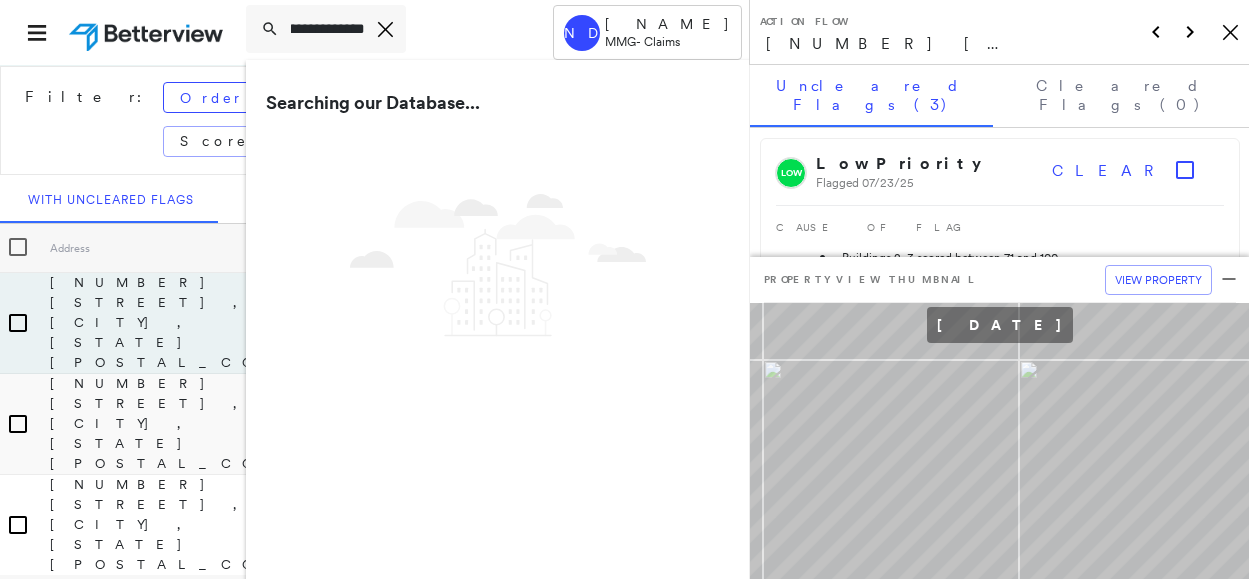 scroll, scrollTop: 0, scrollLeft: 91, axis: horizontal 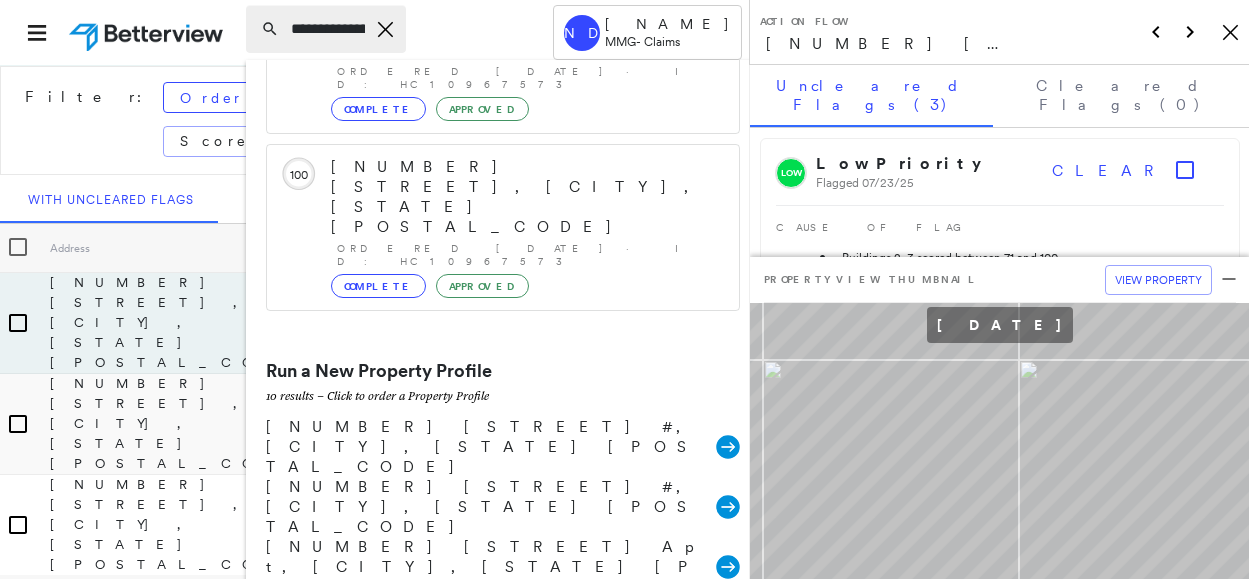 click on "**********" at bounding box center (328, 29) 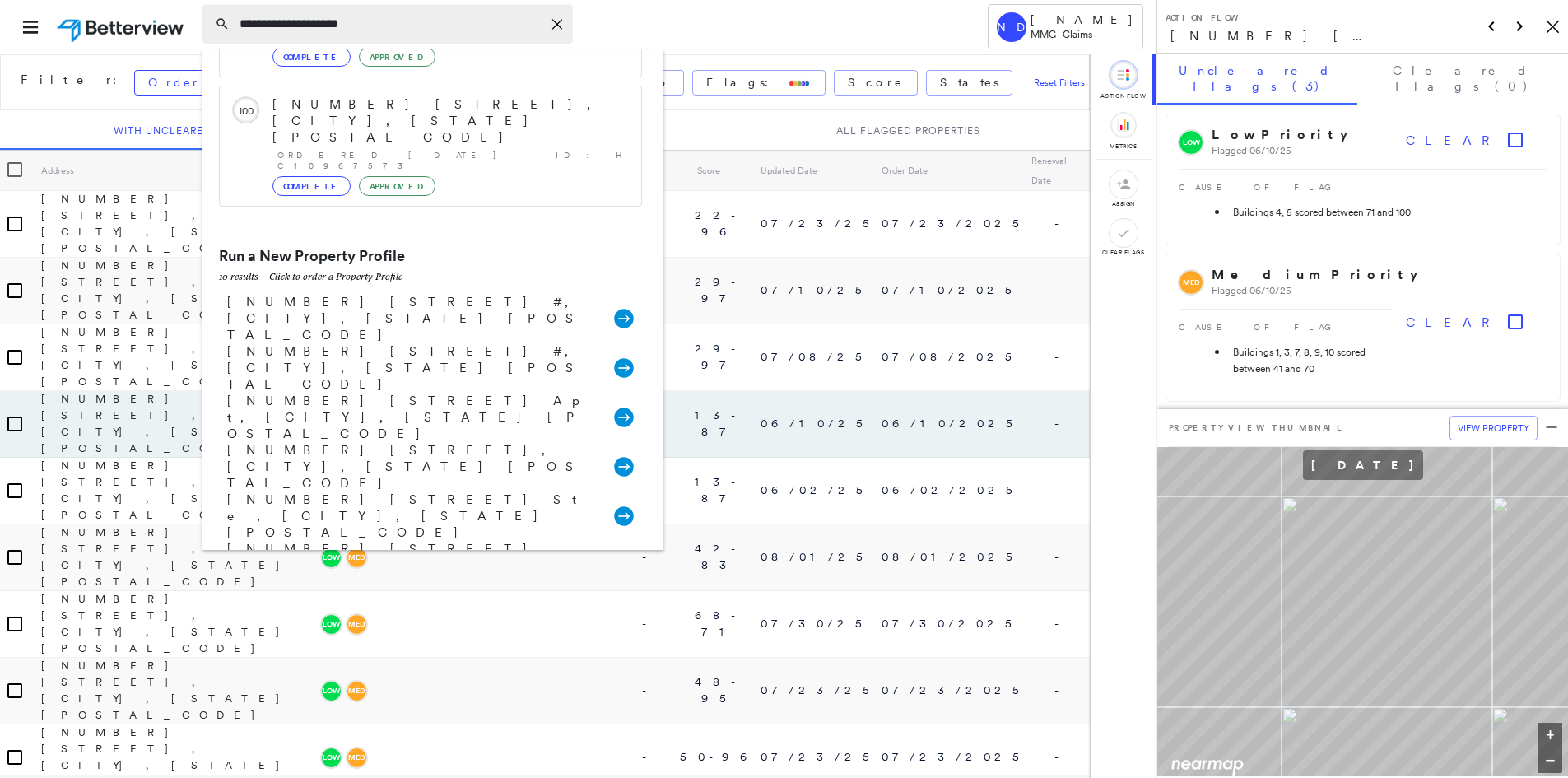 click on "**********" at bounding box center (390, 24) 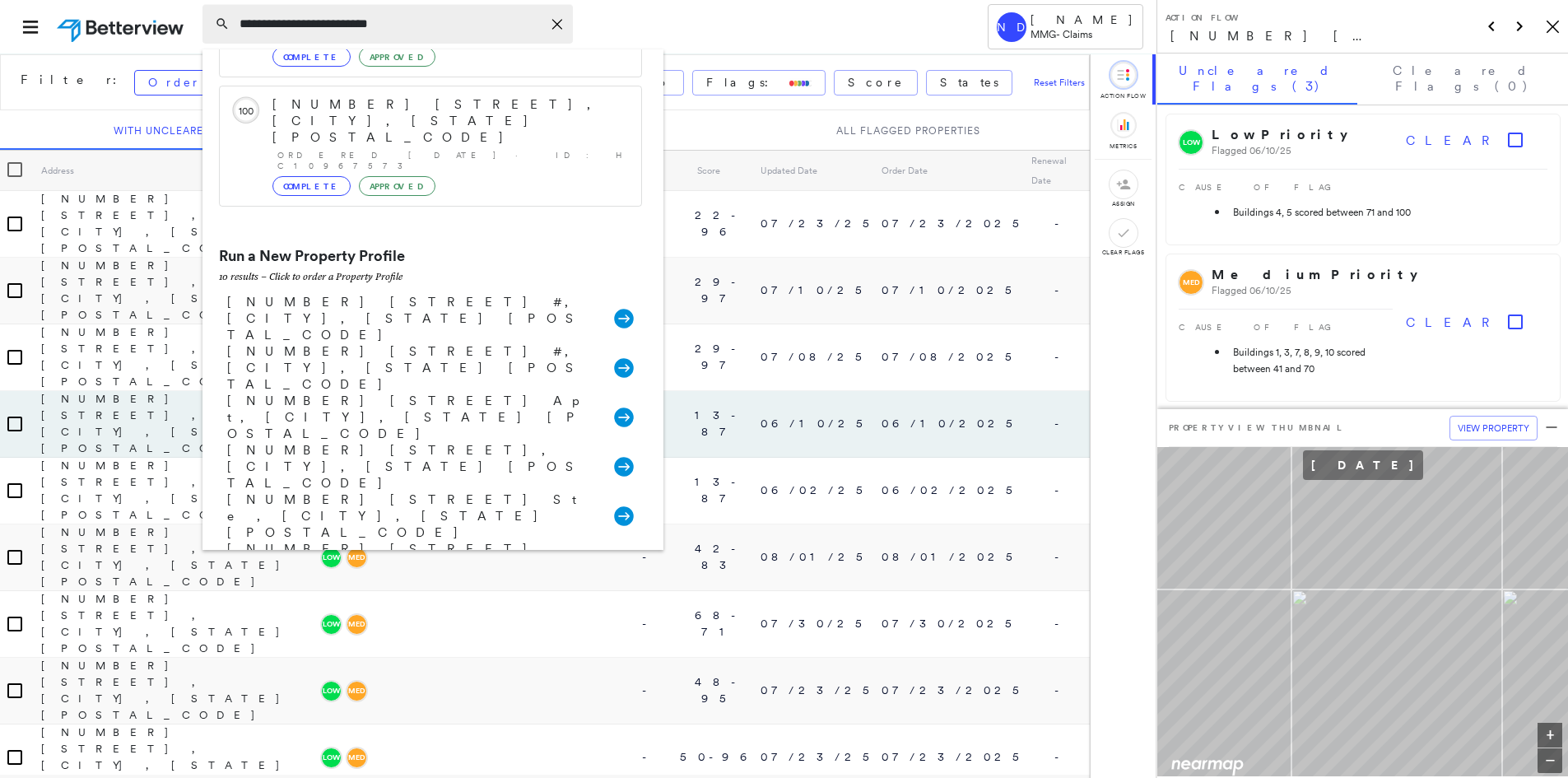 type on "**********" 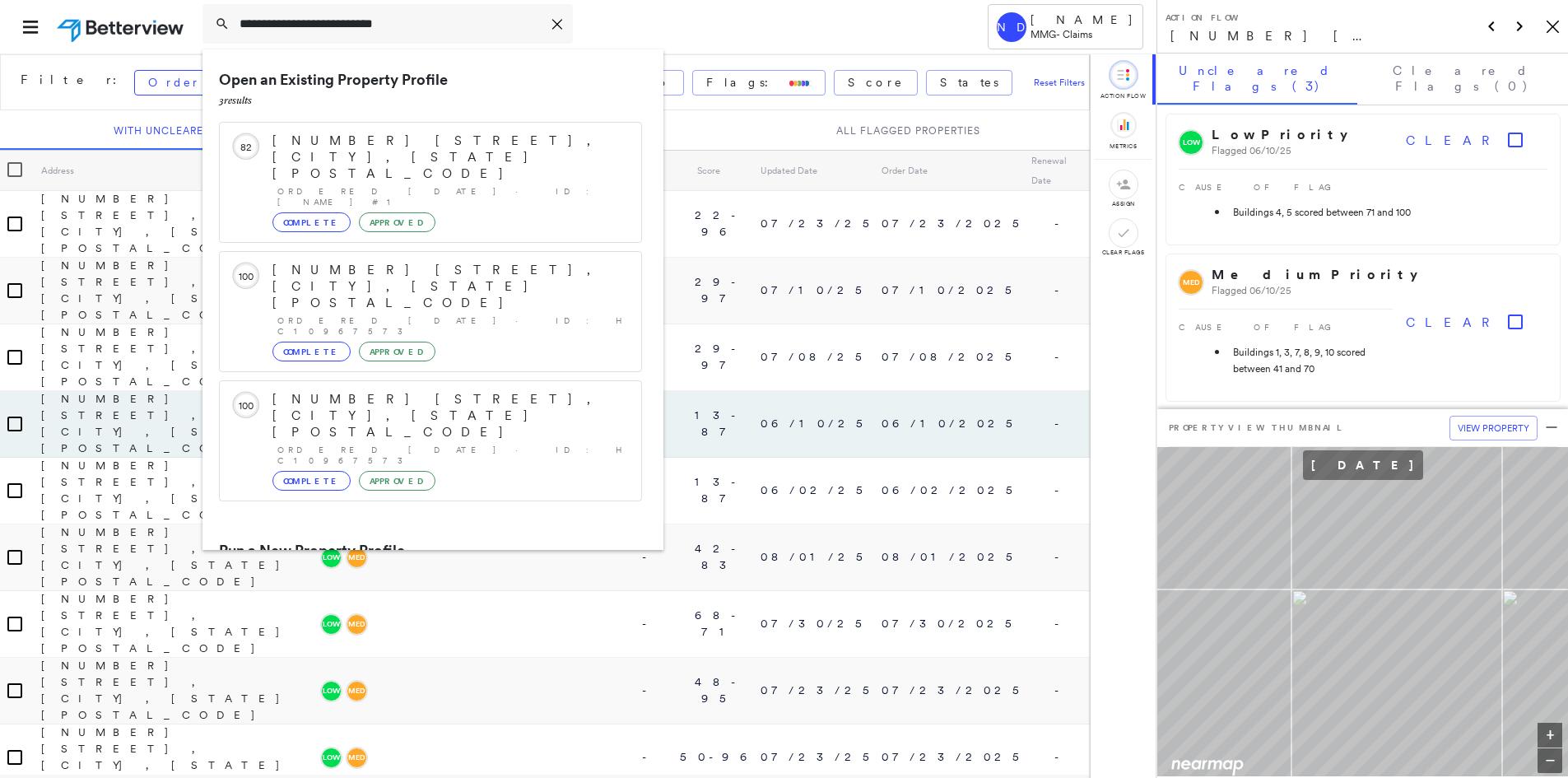click on "[NUMBER] [STREET], [CITY], [STATE] [POSTAL_CODE]" at bounding box center [412, 613] 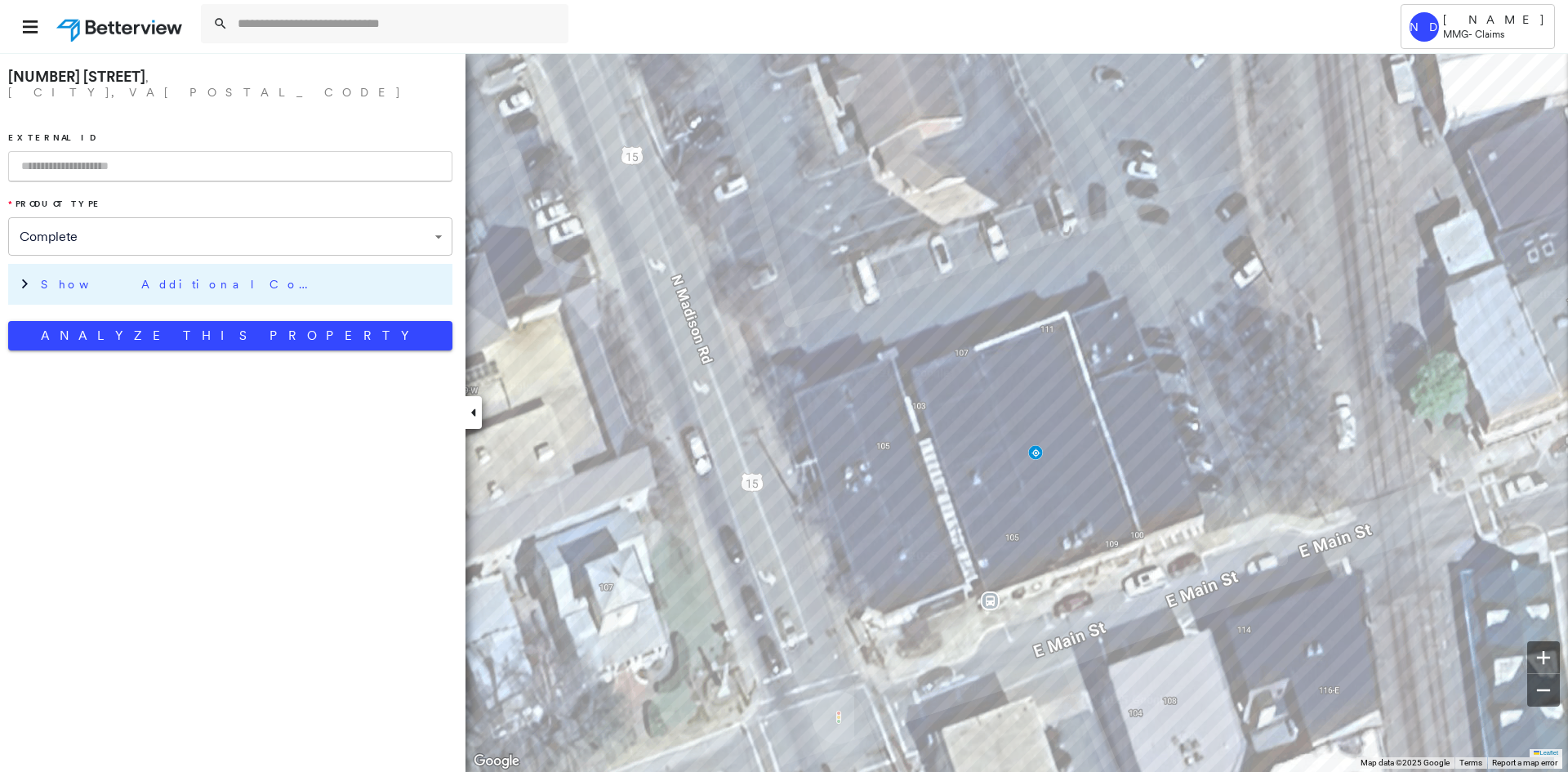 click on "Show Additional Company Data" at bounding box center [243, 284] 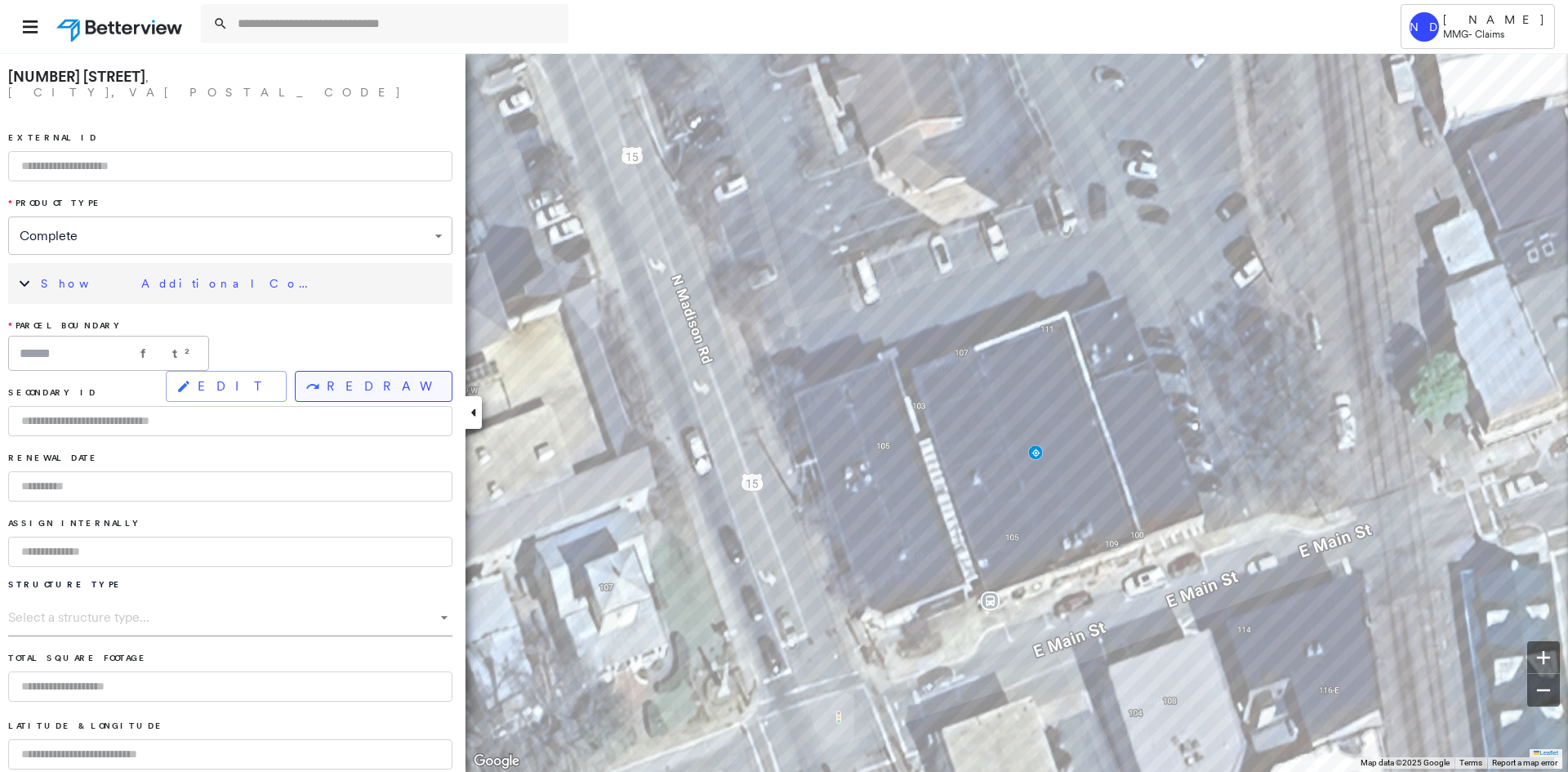 click on "REDRAW" at bounding box center (382, 386) 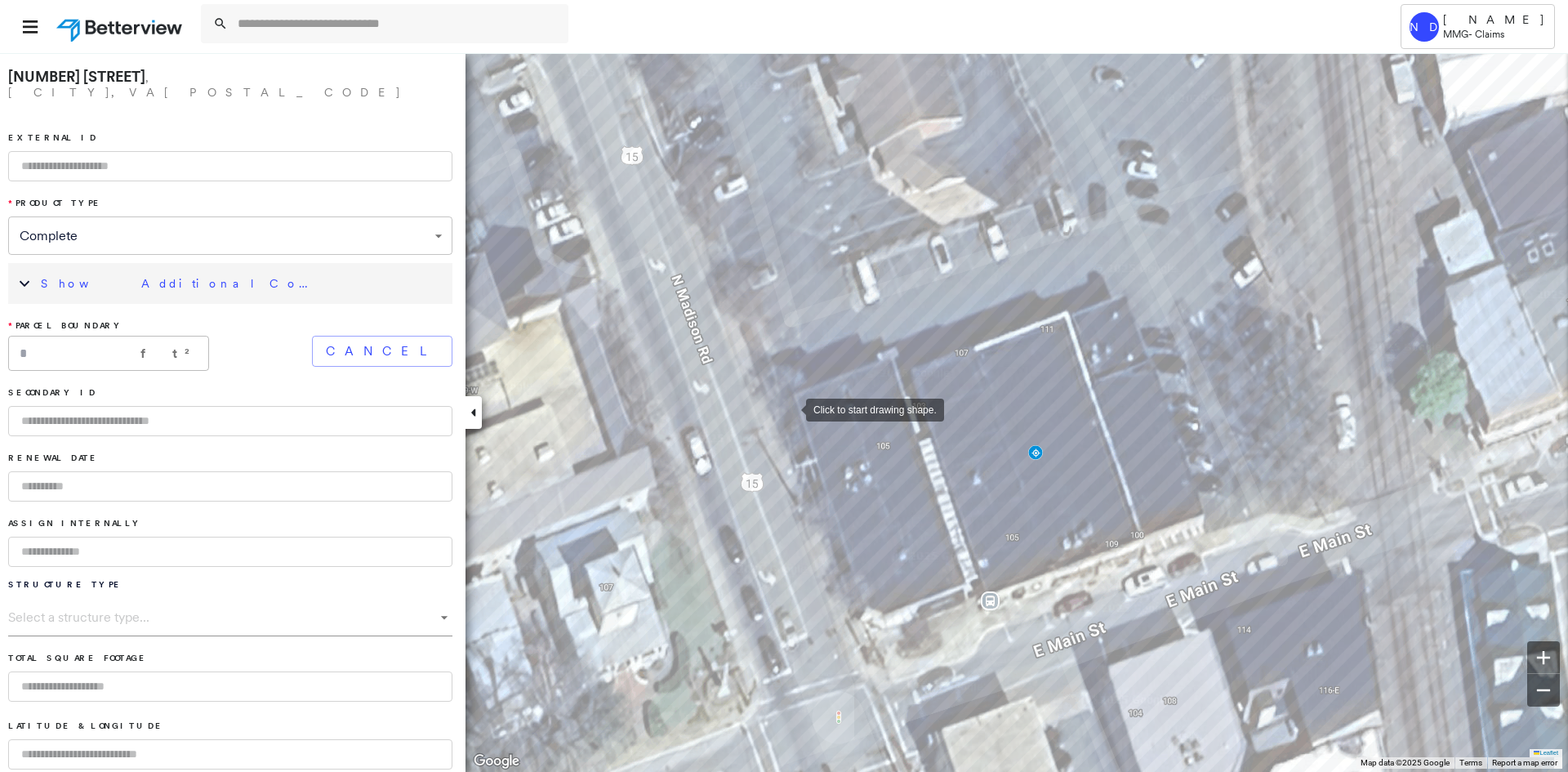 click at bounding box center (790, 408) 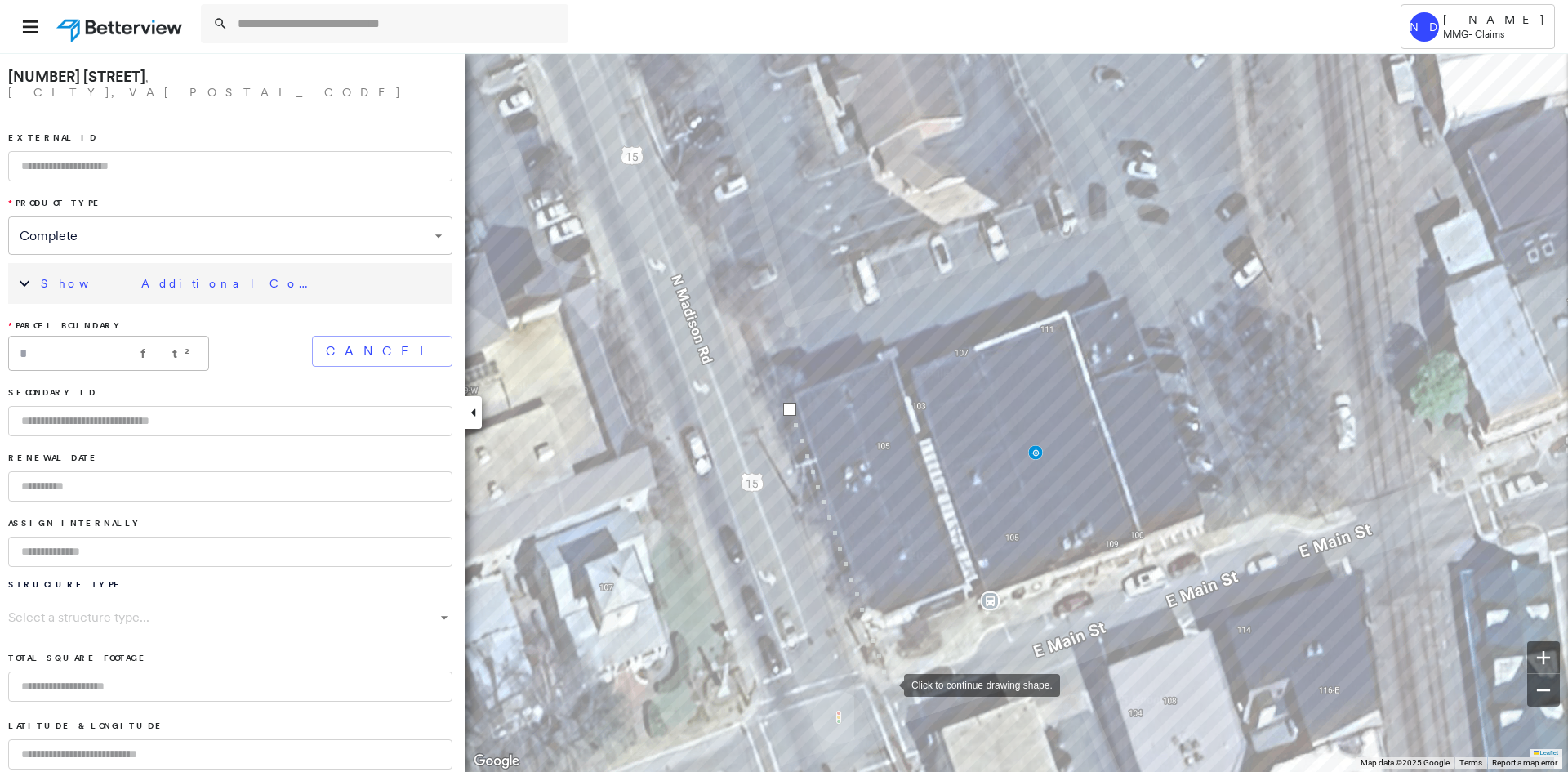 click at bounding box center (888, 684) 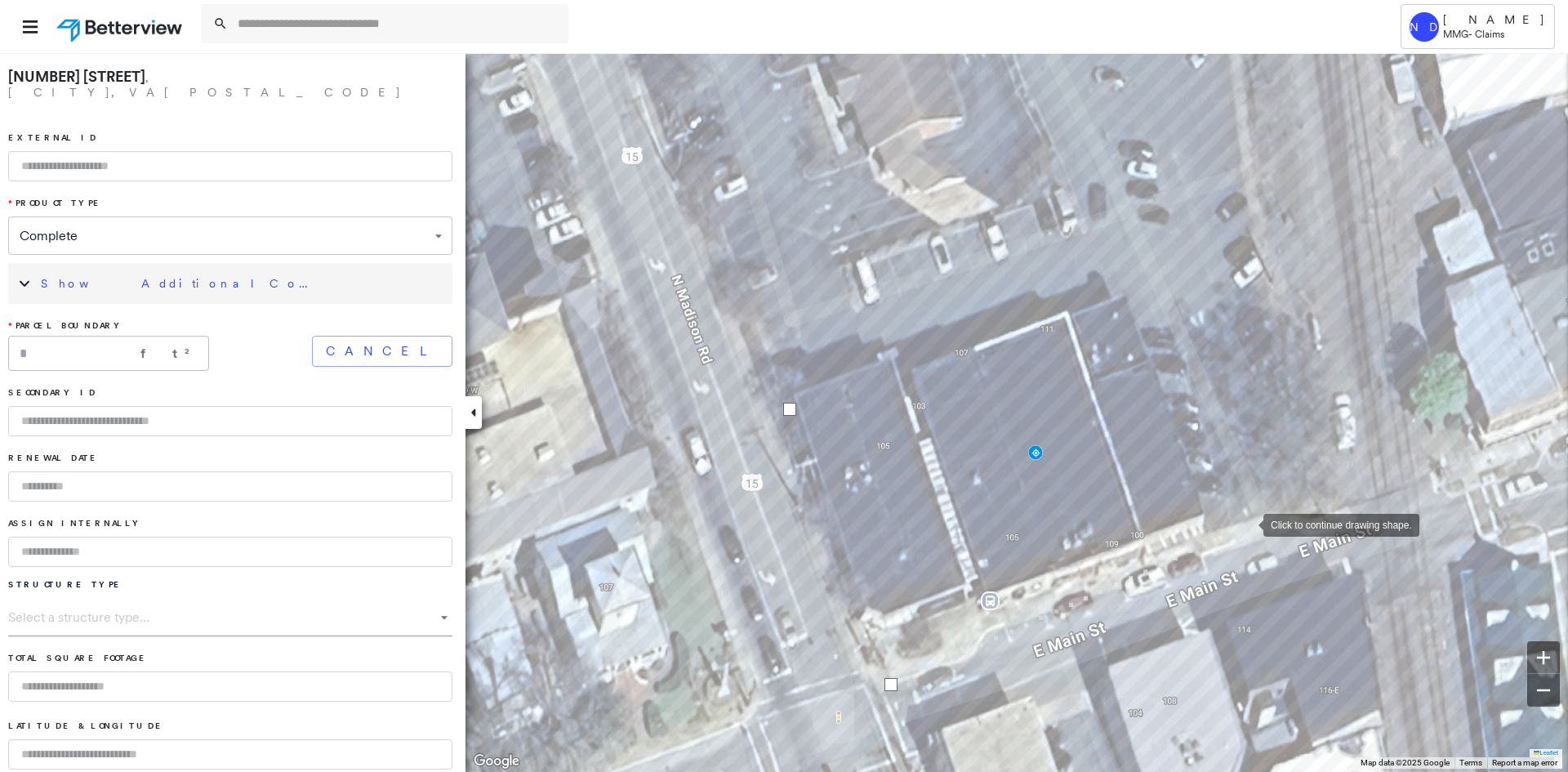 click at bounding box center (1247, 524) 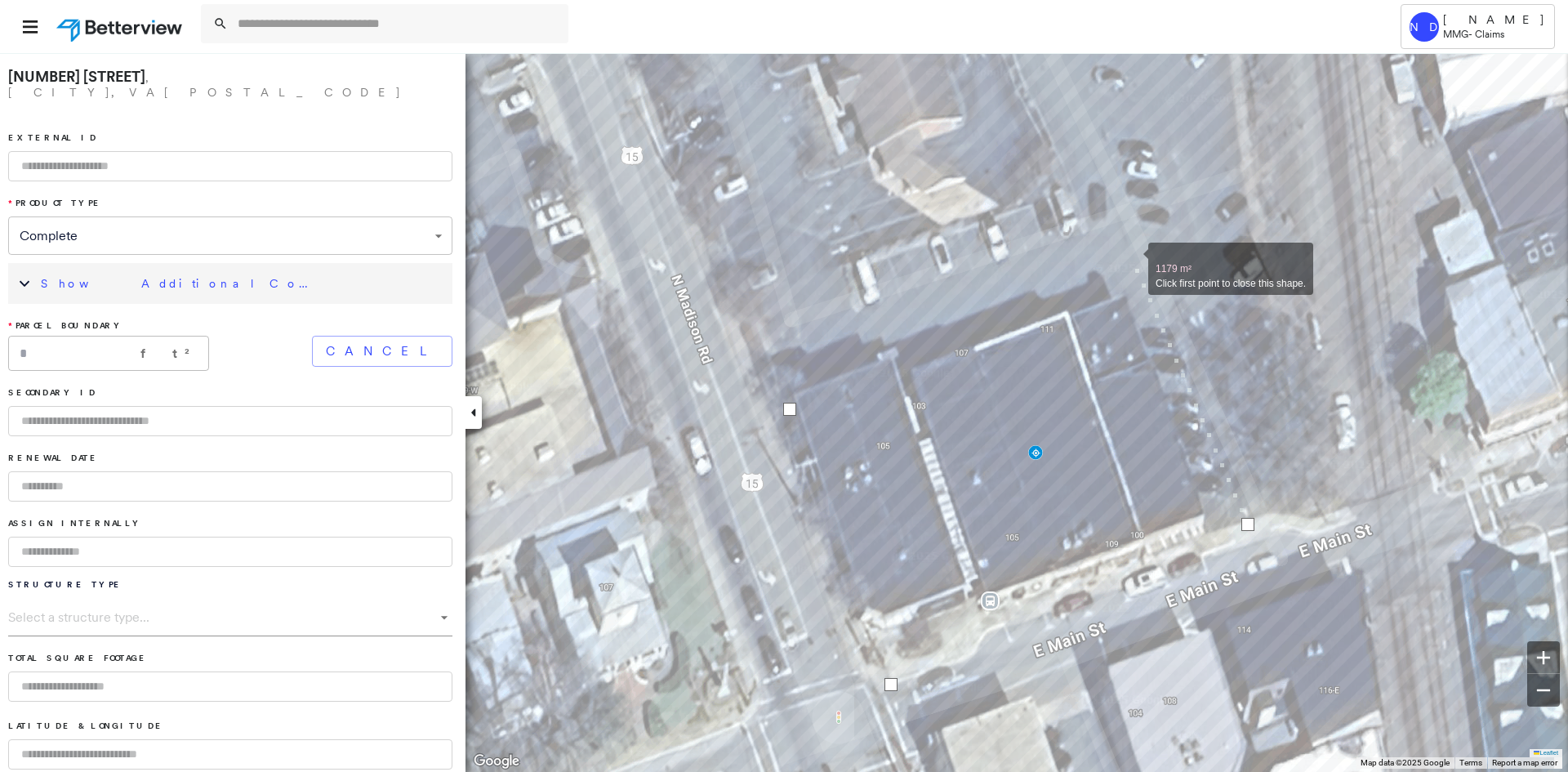 click at bounding box center [1132, 260] 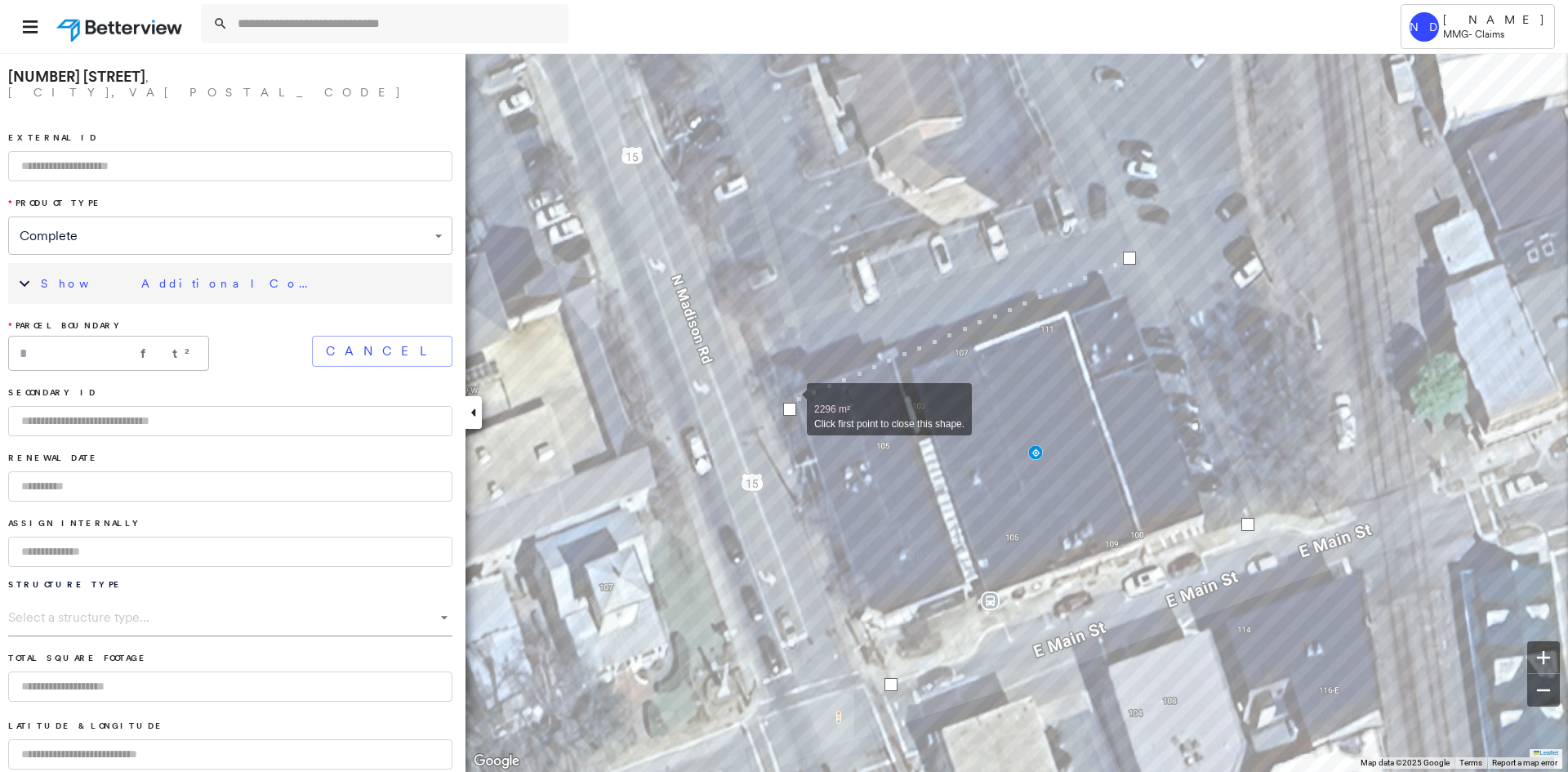 click at bounding box center [791, 400] 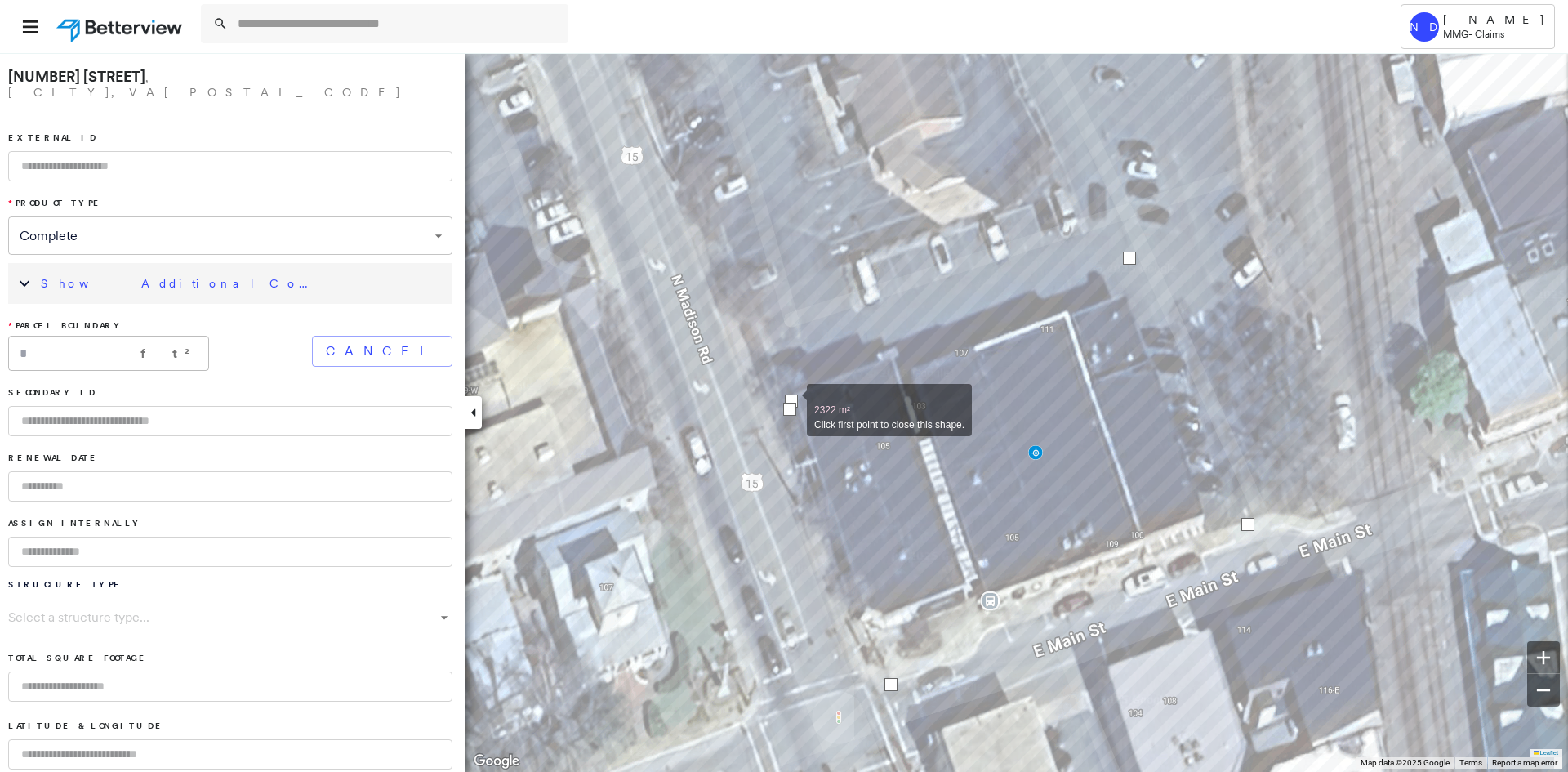 click at bounding box center (791, 401) 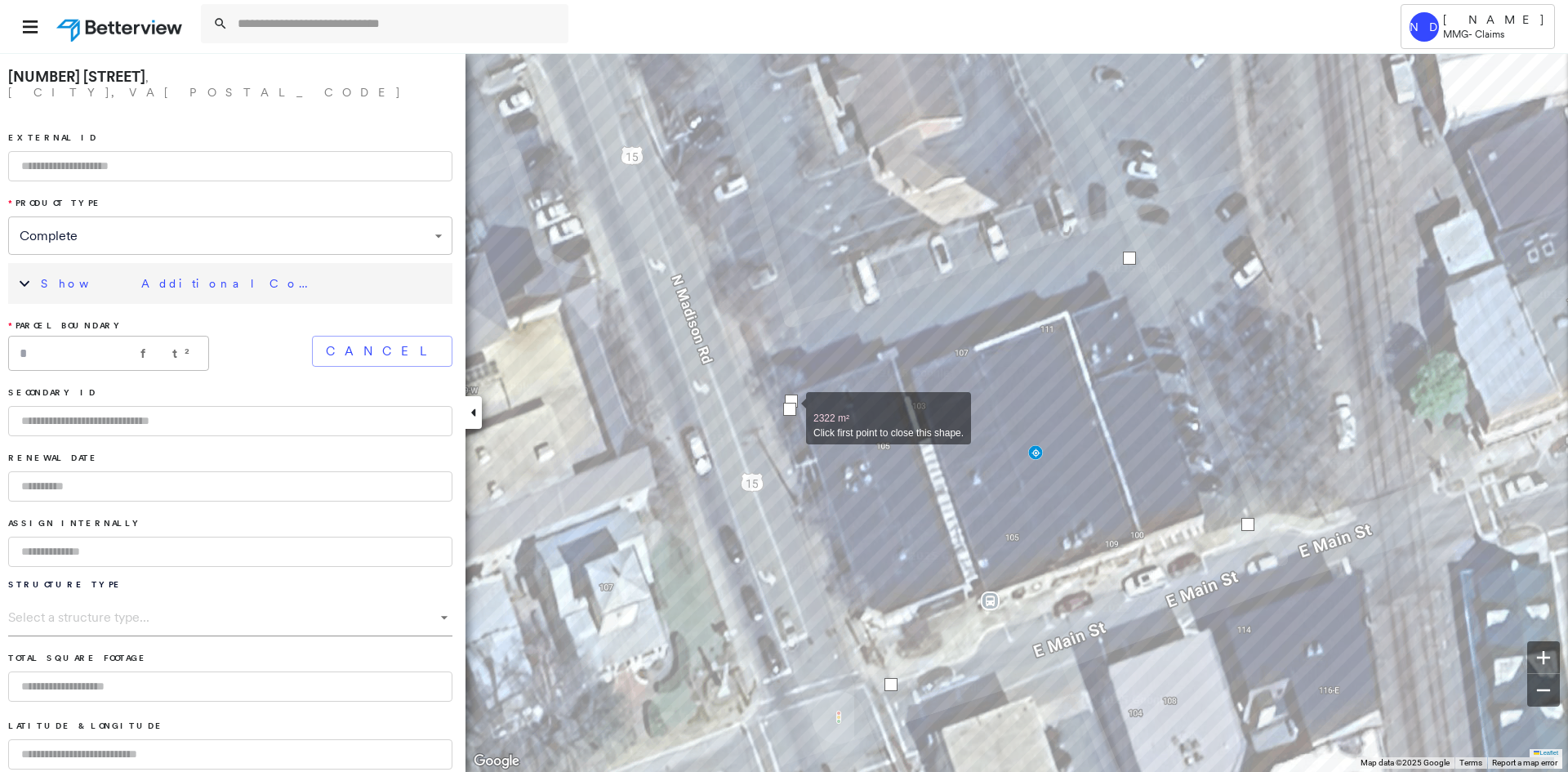click at bounding box center (790, 409) 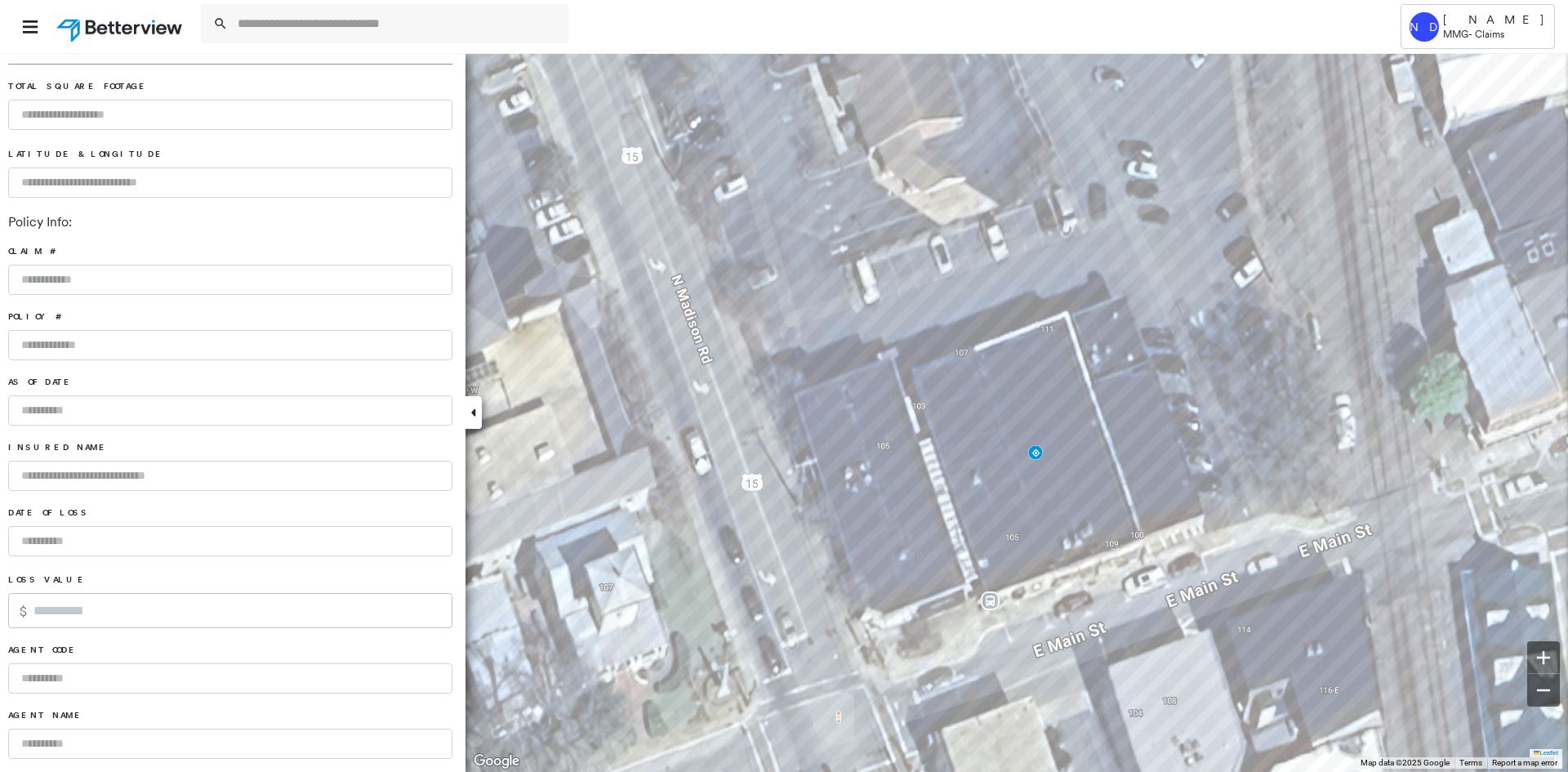 scroll, scrollTop: 905, scrollLeft: 0, axis: vertical 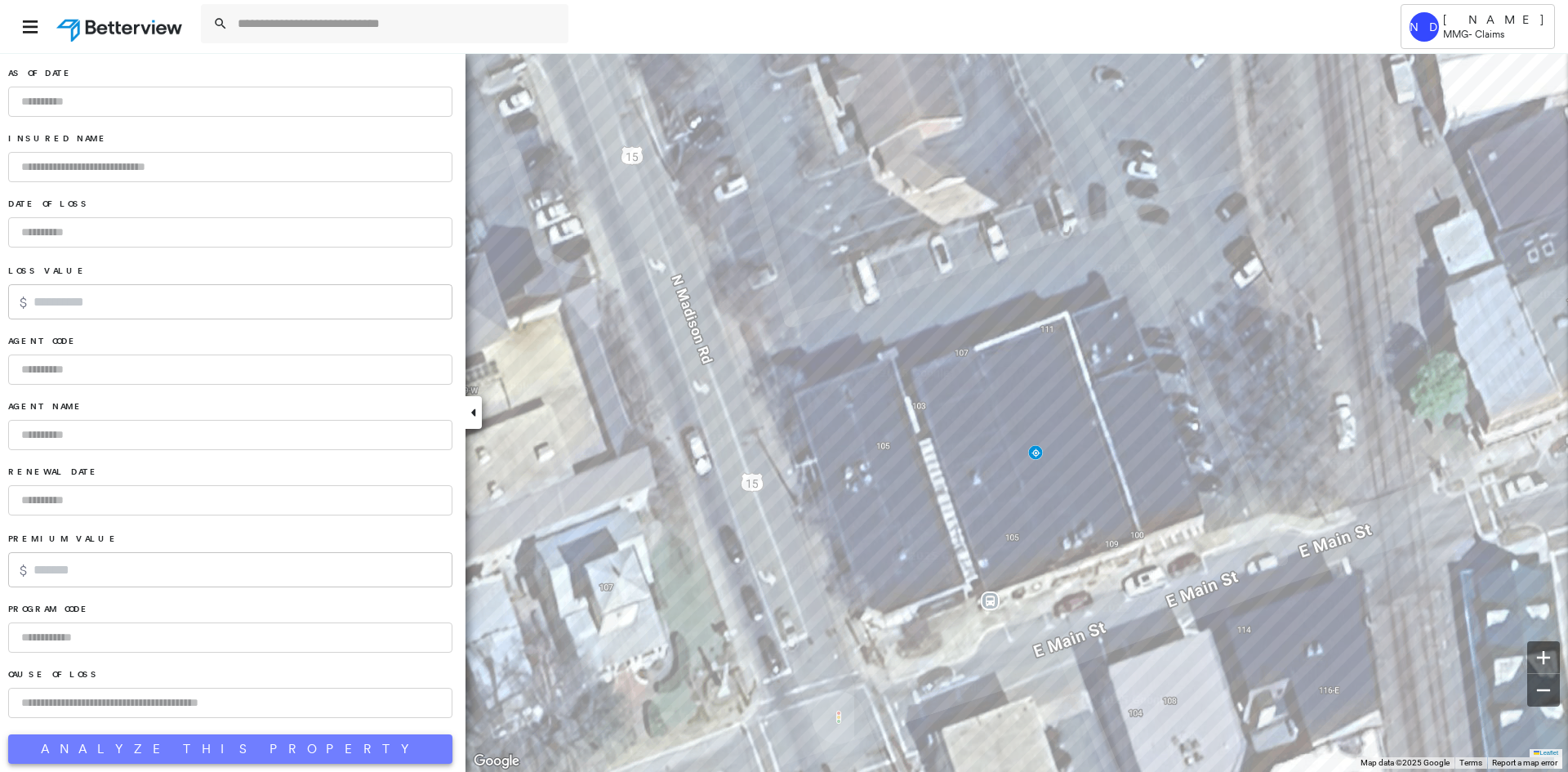 click on "Analyze This Property" at bounding box center (230, 749) 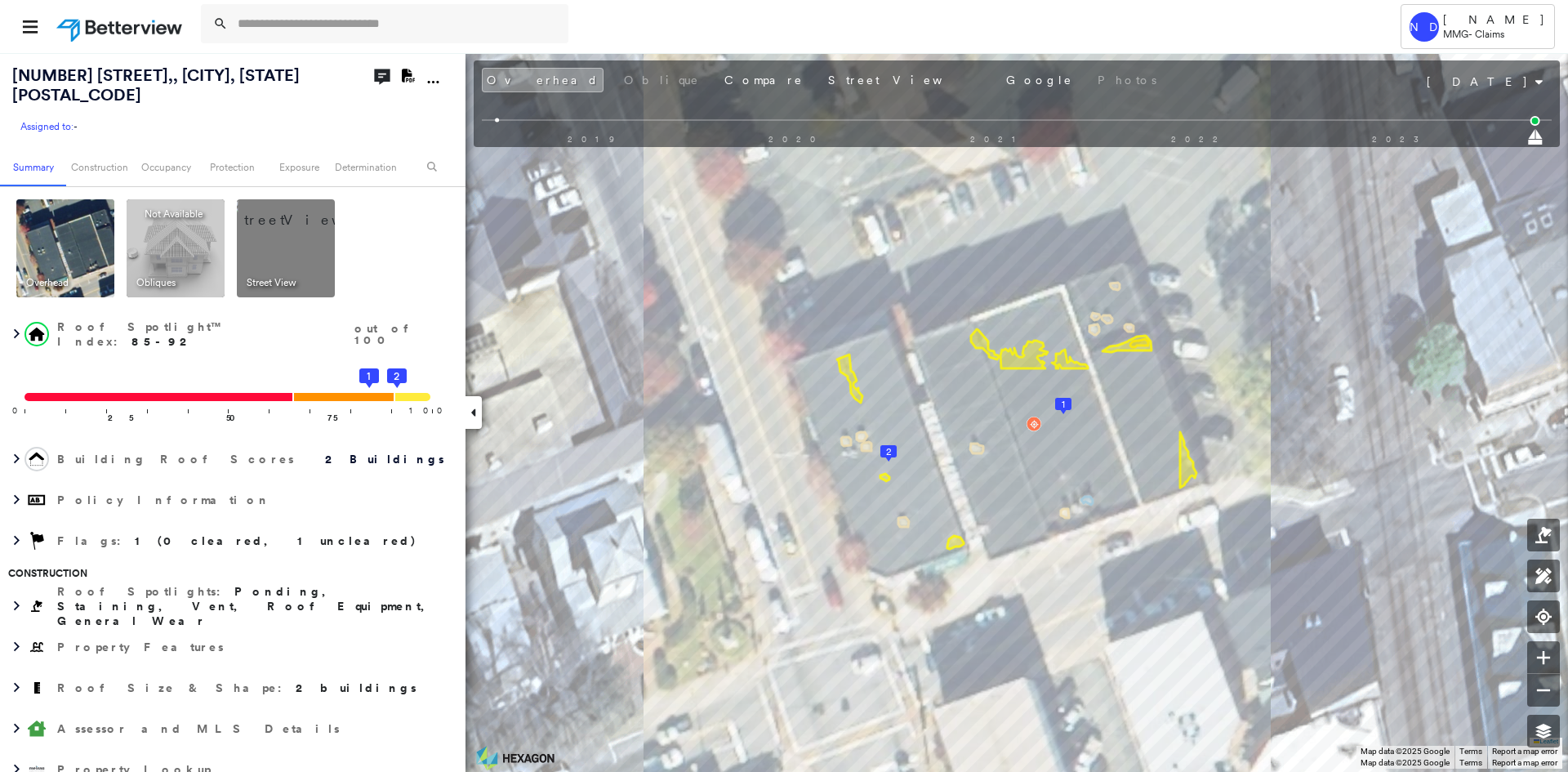 click on "Download PDF Report" 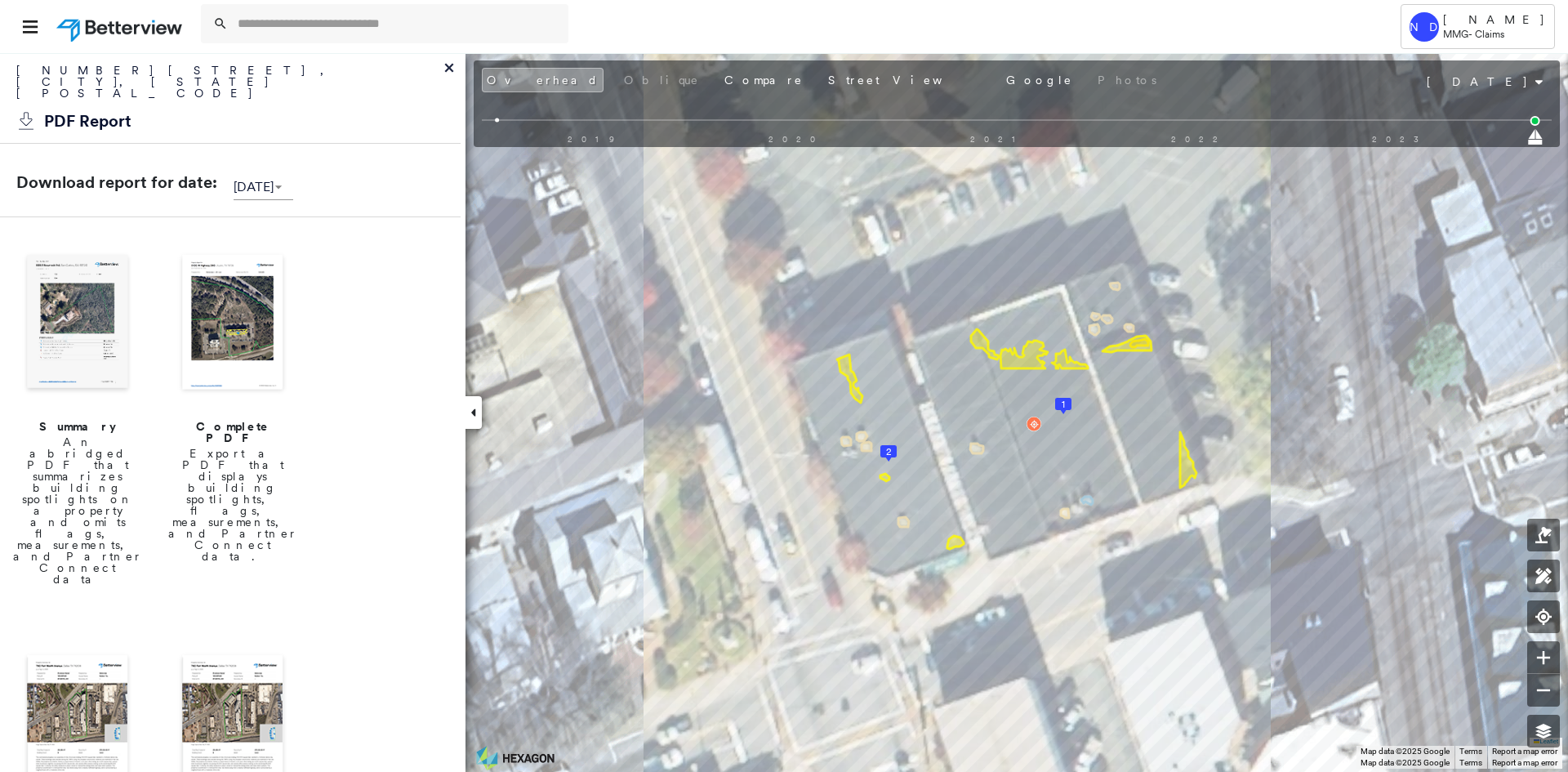 click at bounding box center (78, 324) 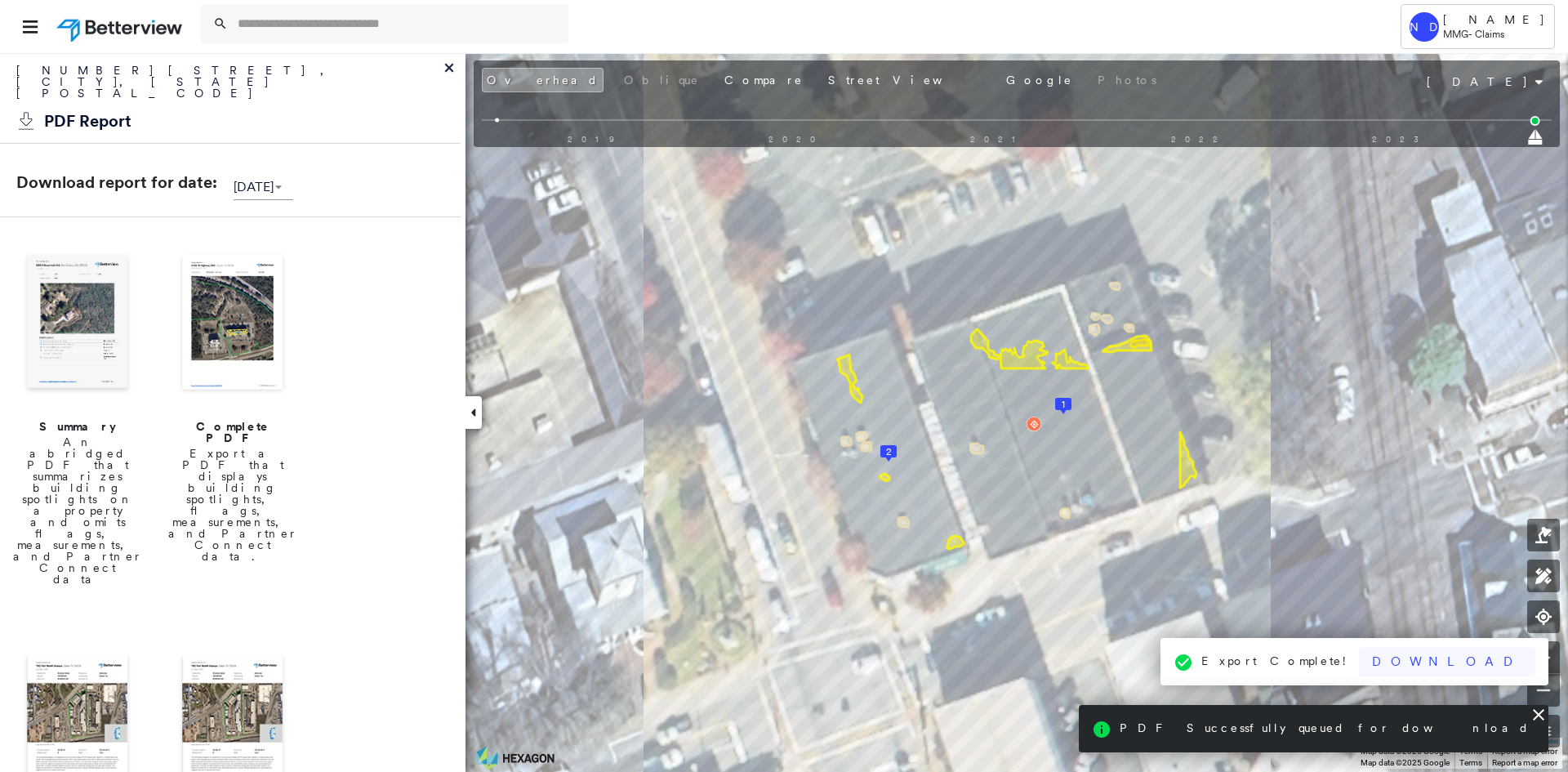 click on "Download" at bounding box center [1447, 662] 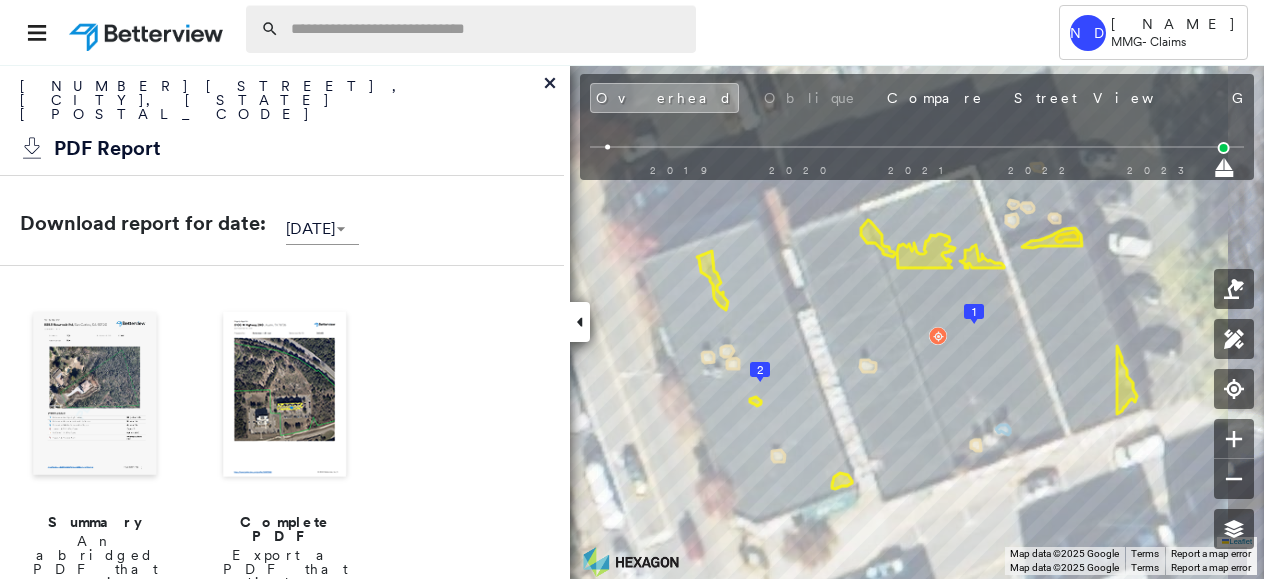 click at bounding box center (487, 29) 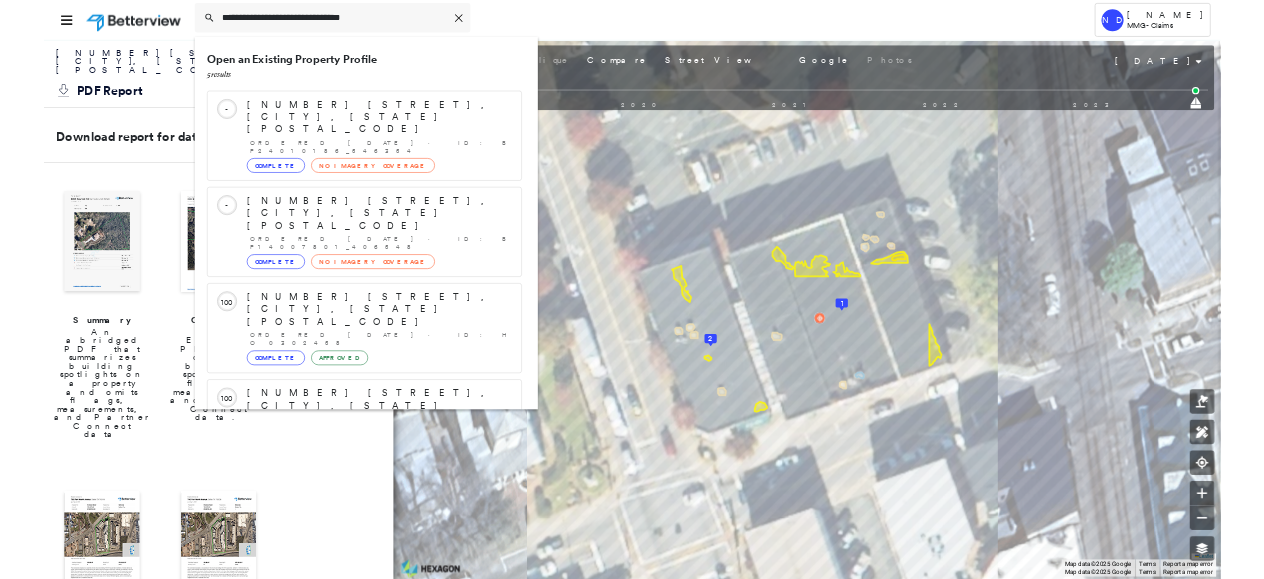 scroll, scrollTop: 161, scrollLeft: 0, axis: vertical 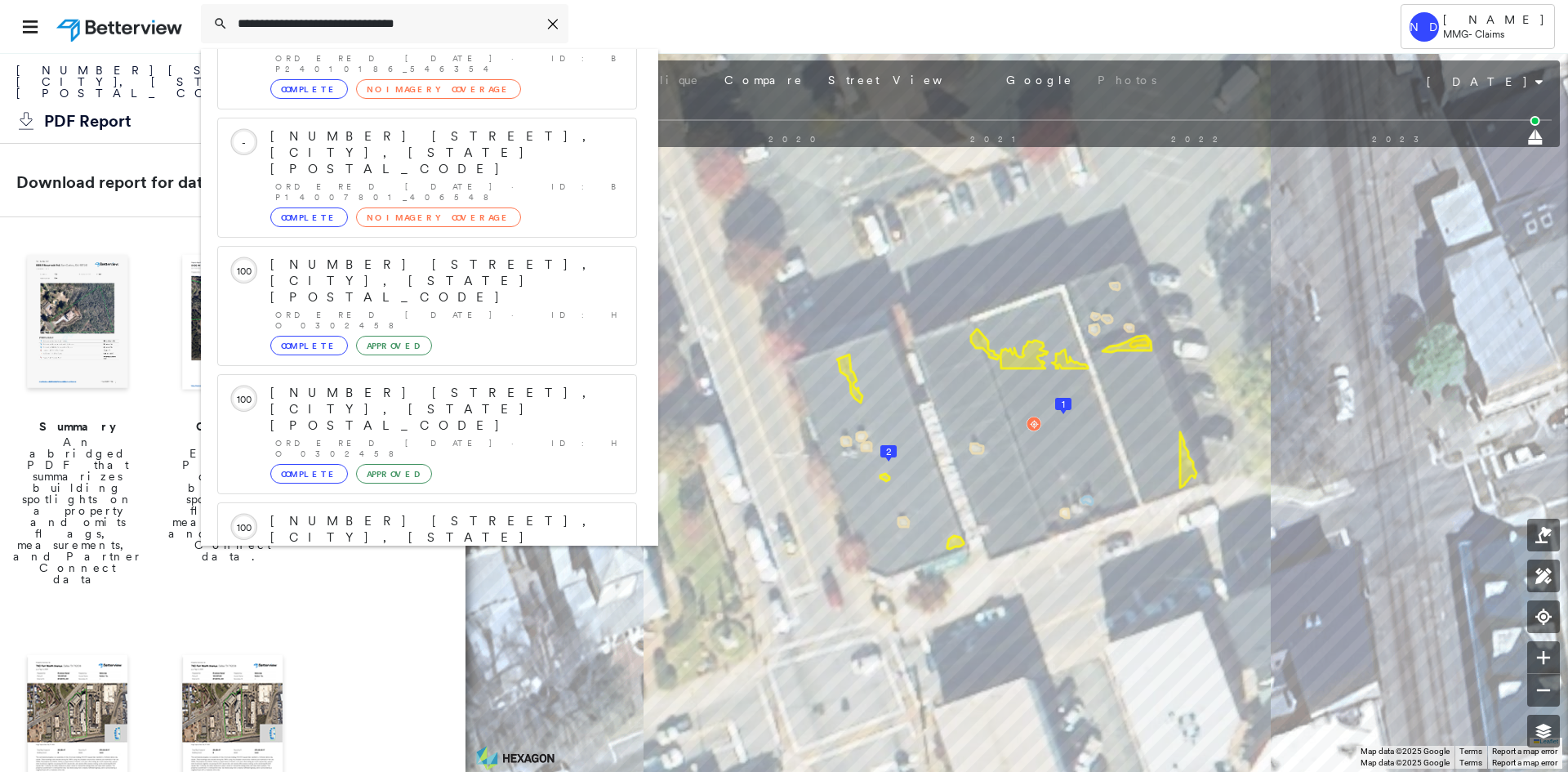 type on "**********" 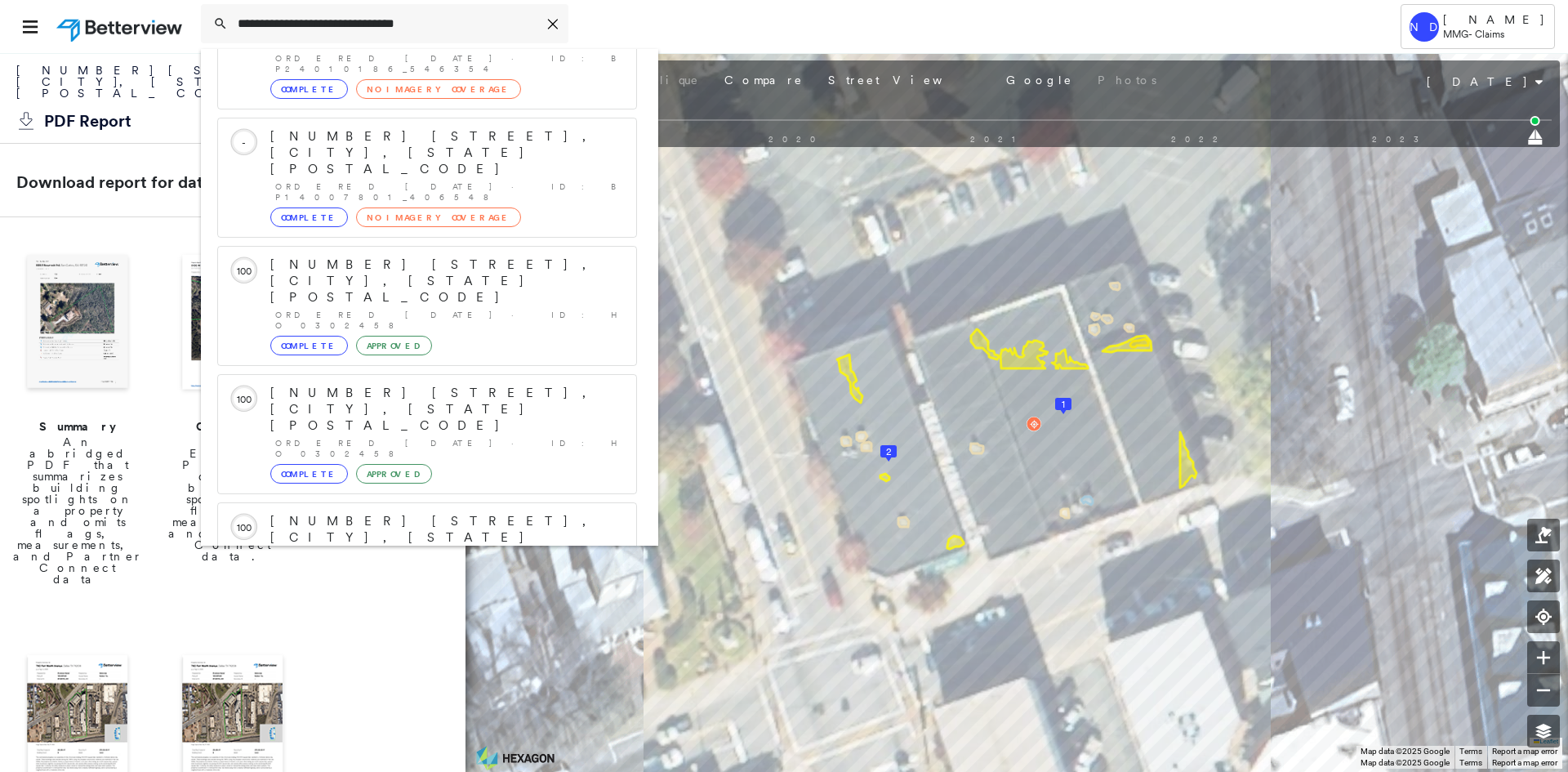 click on "[NUMBER] [STREET], [CITY], [STATE] [POSTAL_CODE]" at bounding box center [409, 734] 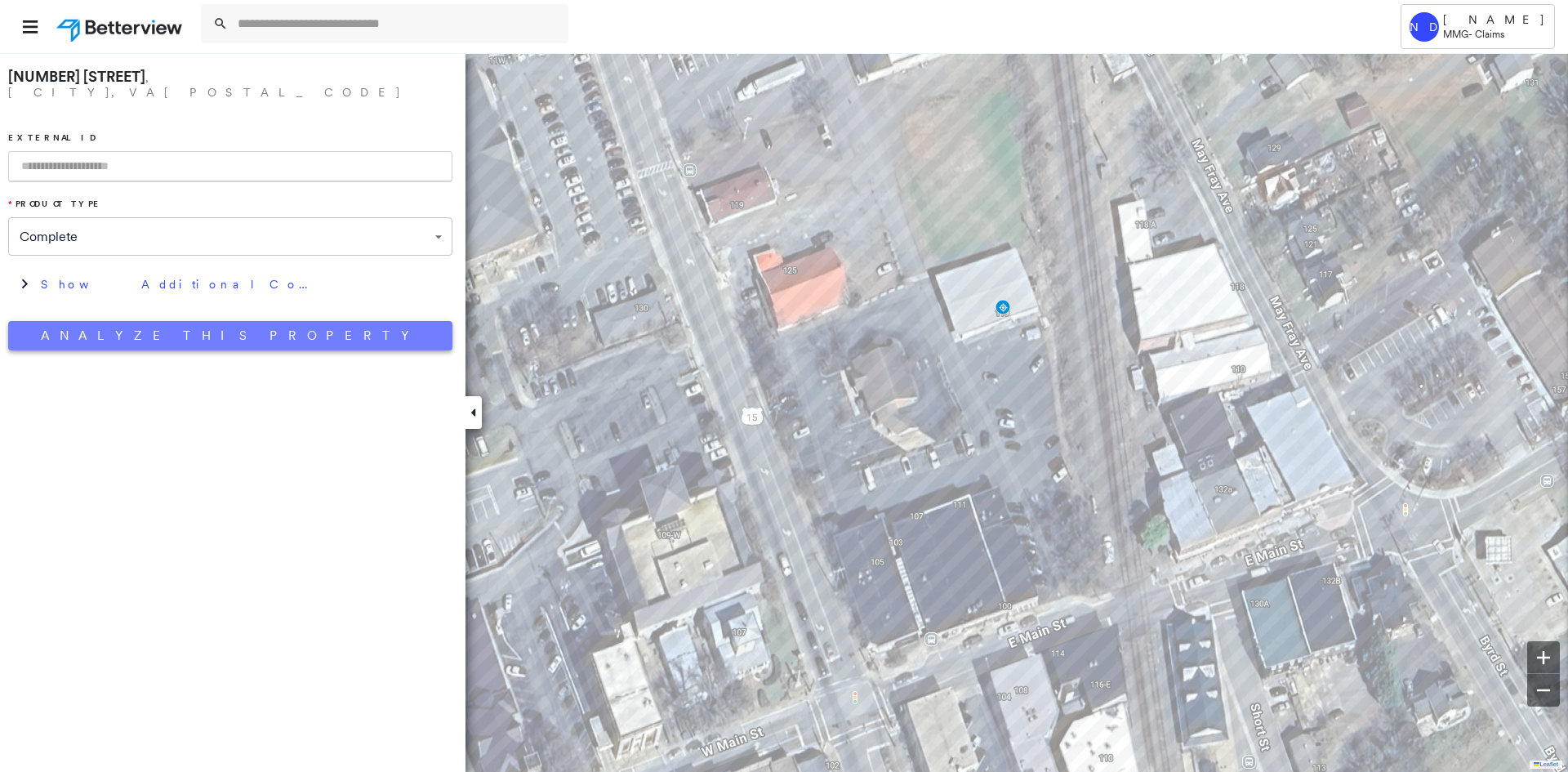 click on "Analyze This Property" at bounding box center [230, 336] 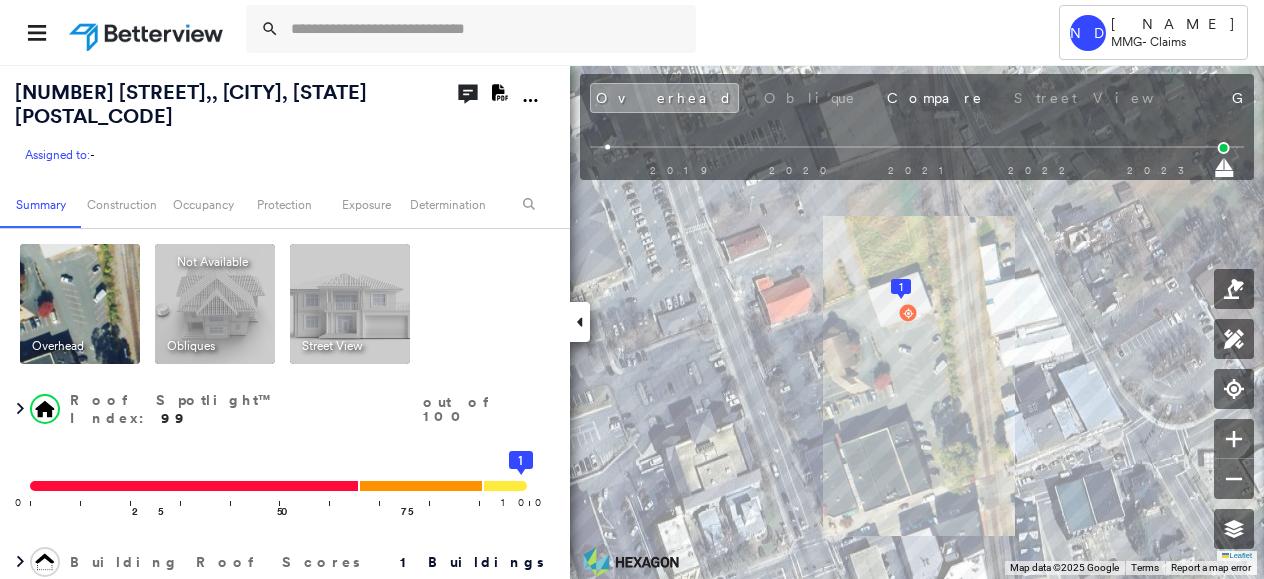 click 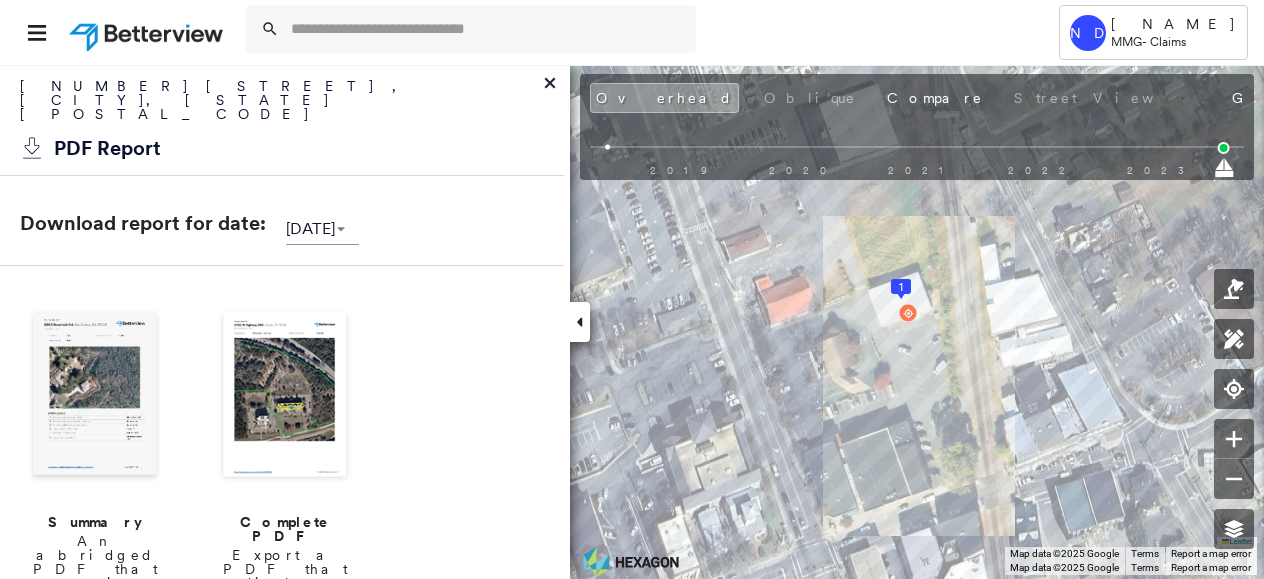 click at bounding box center (95, 396) 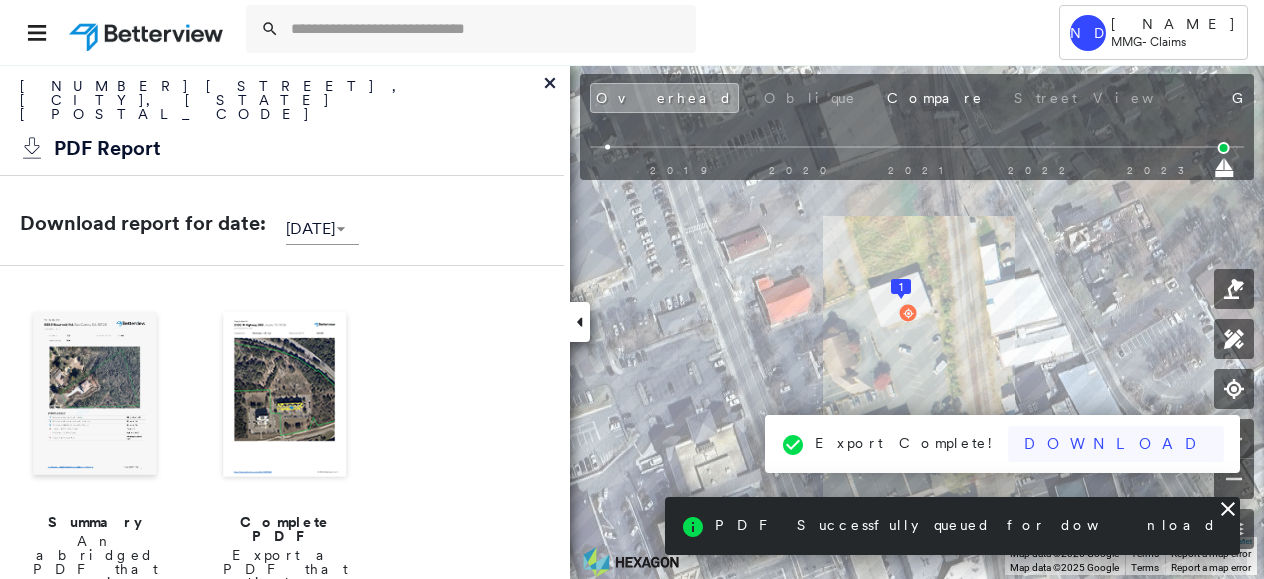 click on "Download" at bounding box center [1116, 444] 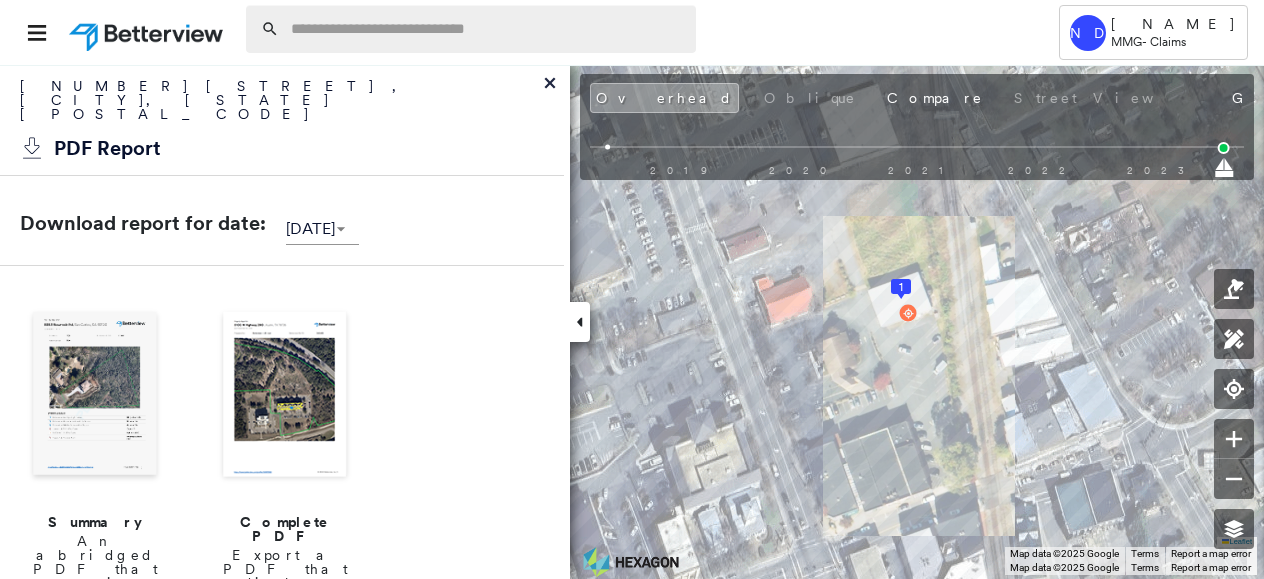 click at bounding box center (487, 29) 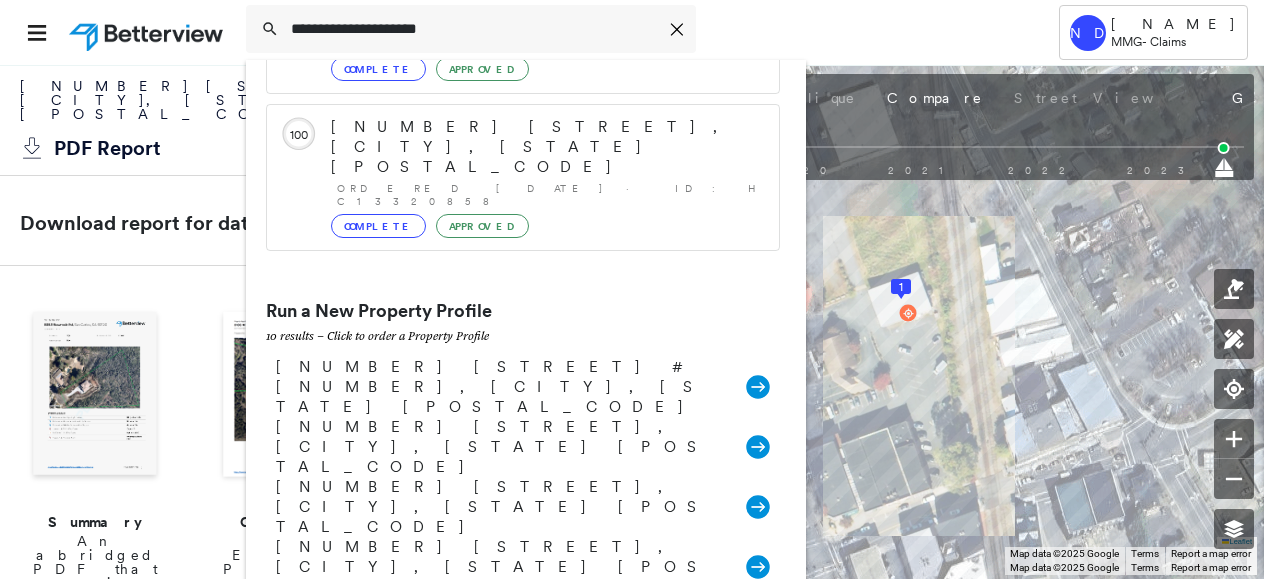 scroll, scrollTop: 0, scrollLeft: 0, axis: both 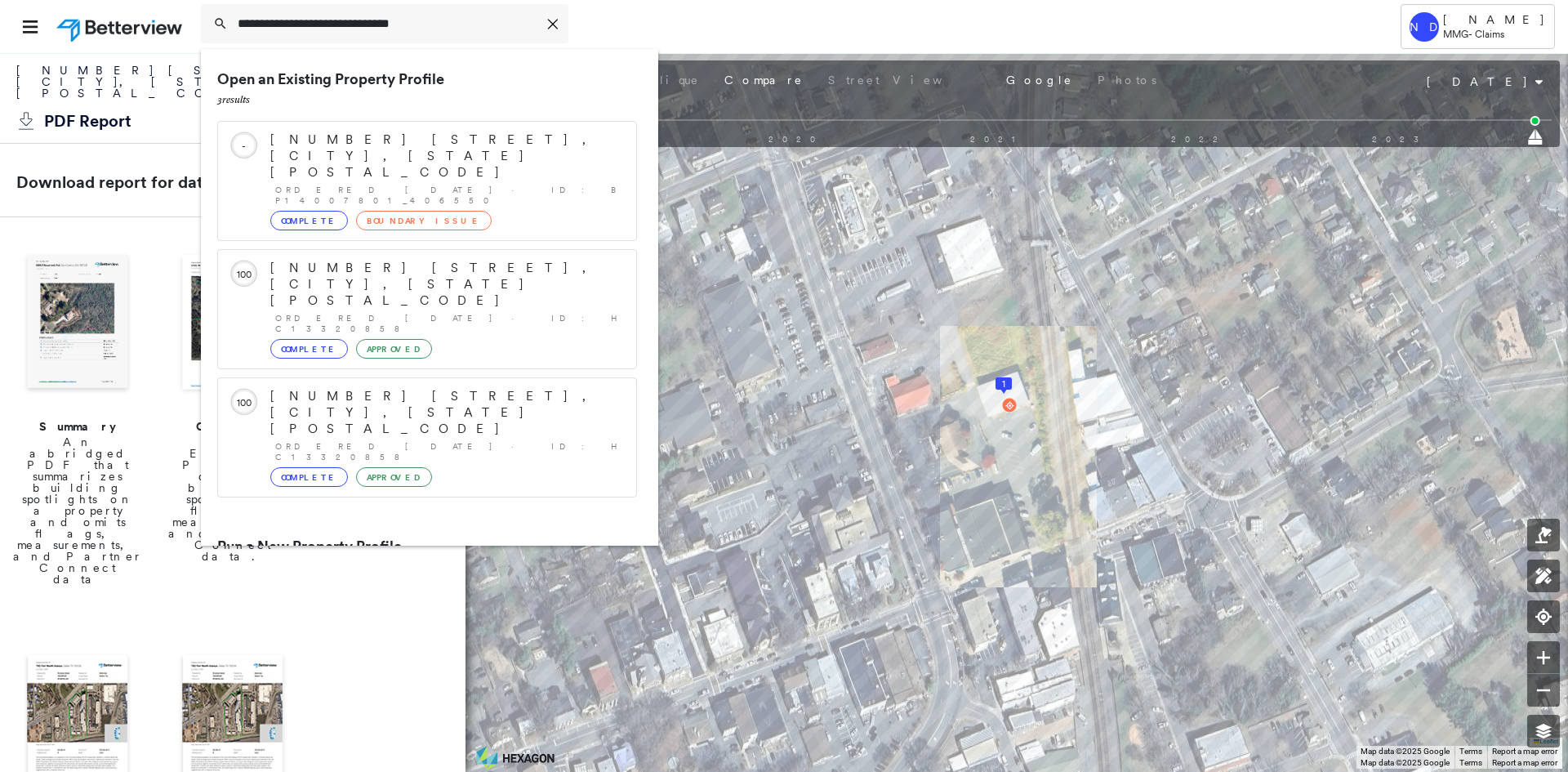 type on "**********" 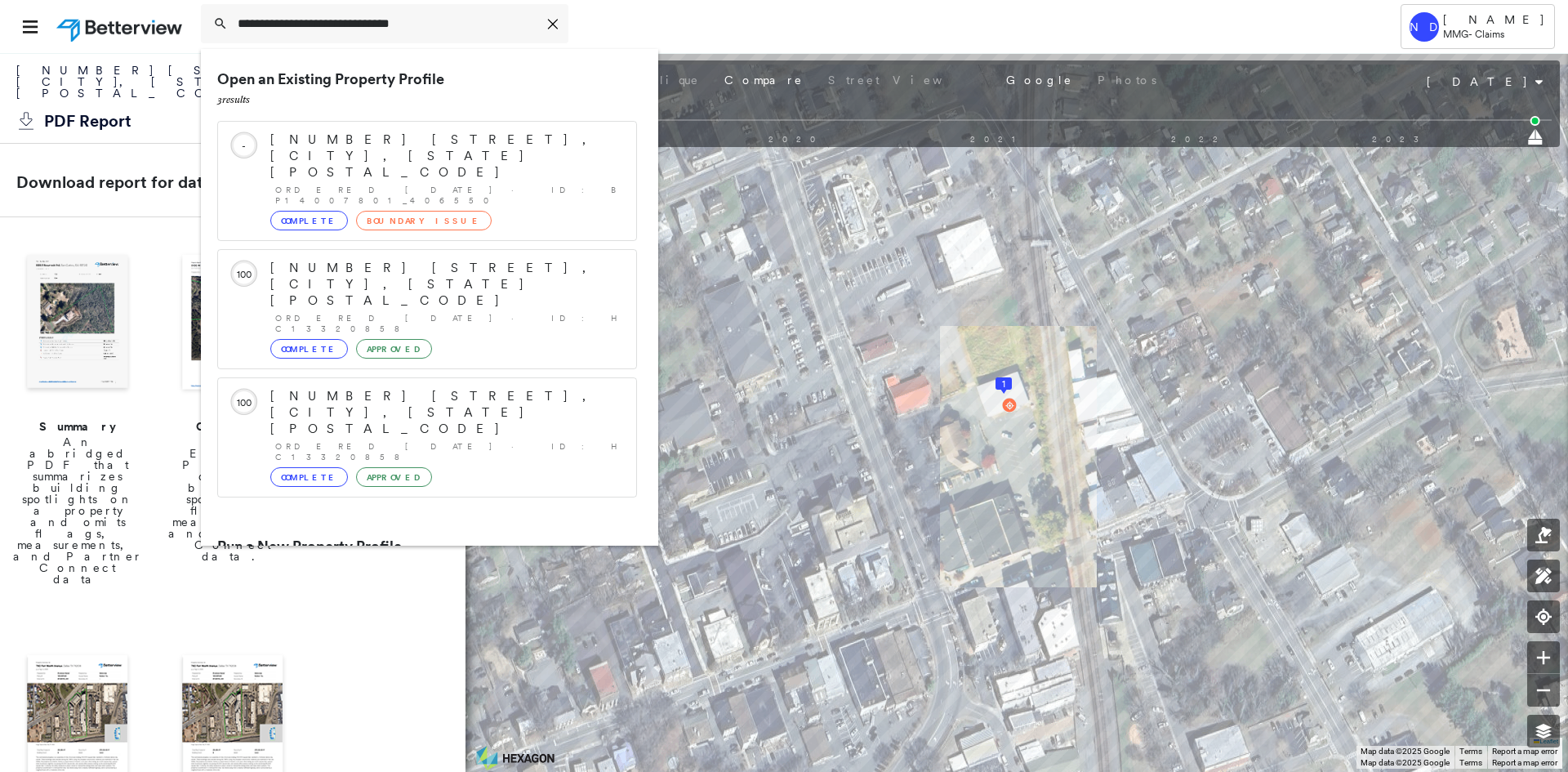 click on "[NUMBER] [STREET], [CITY], [STATE], [STATE], [COUNTRY]" at bounding box center [409, 609] 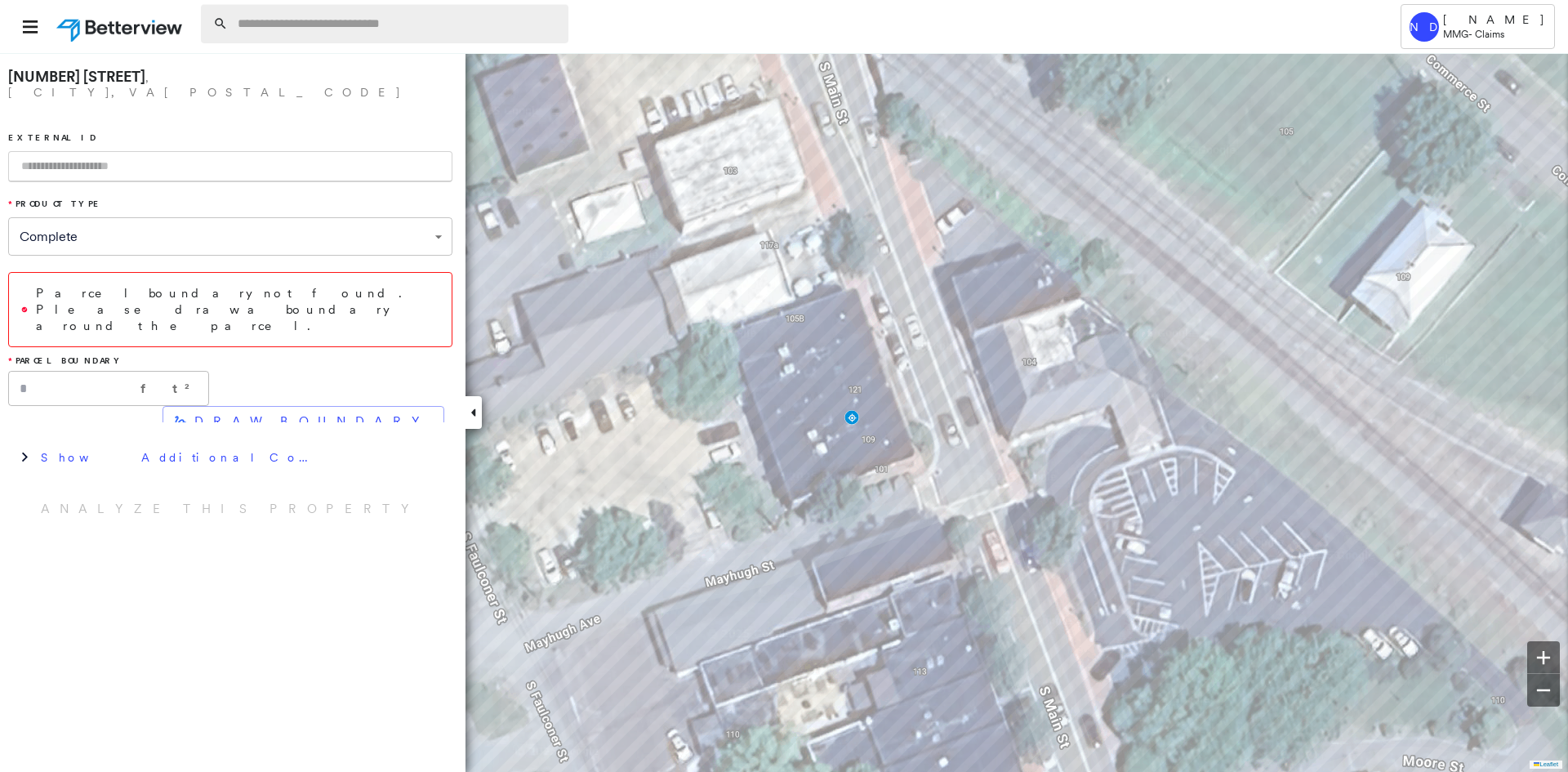 click at bounding box center (398, 24) 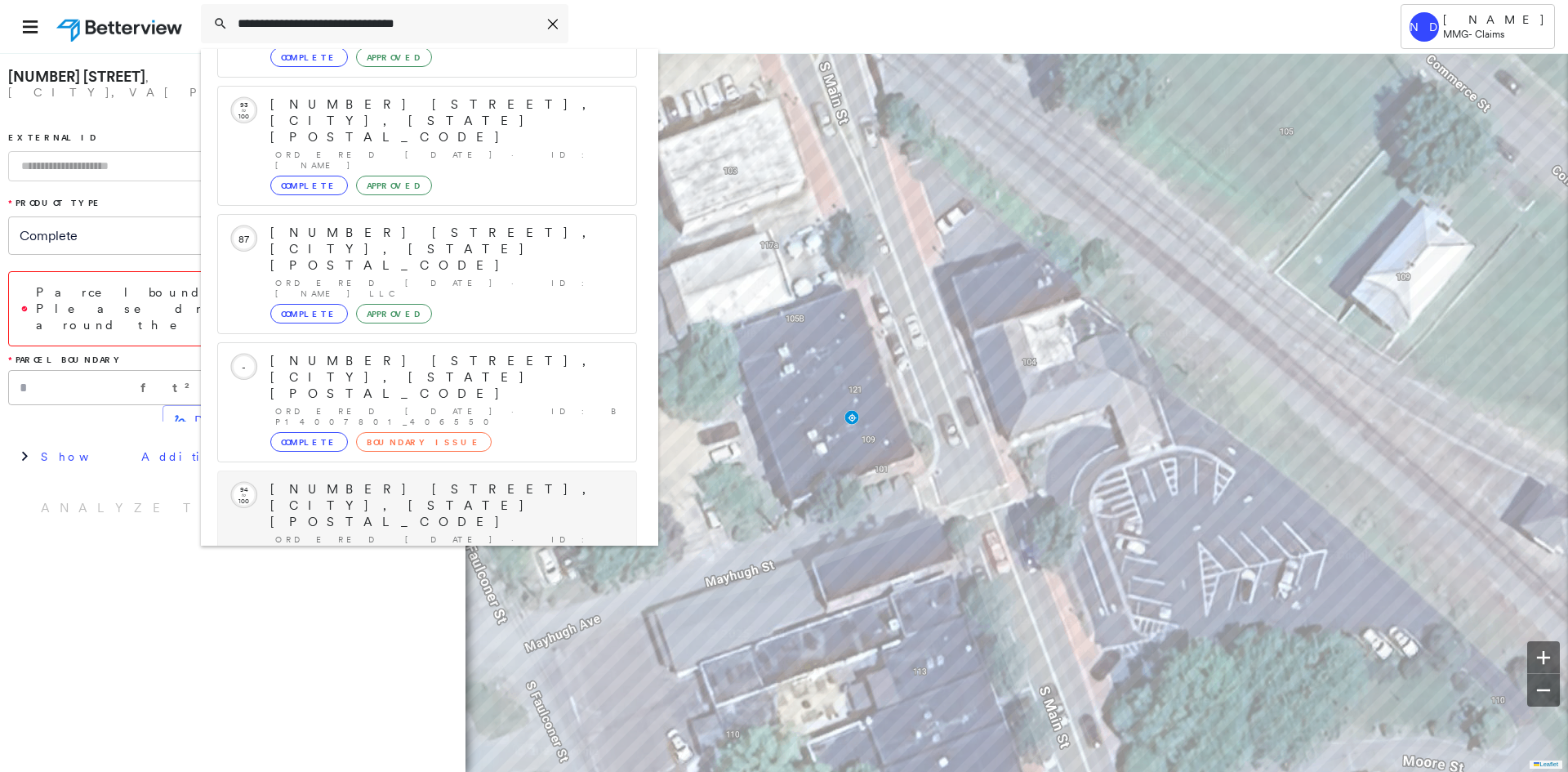 scroll, scrollTop: 174, scrollLeft: 0, axis: vertical 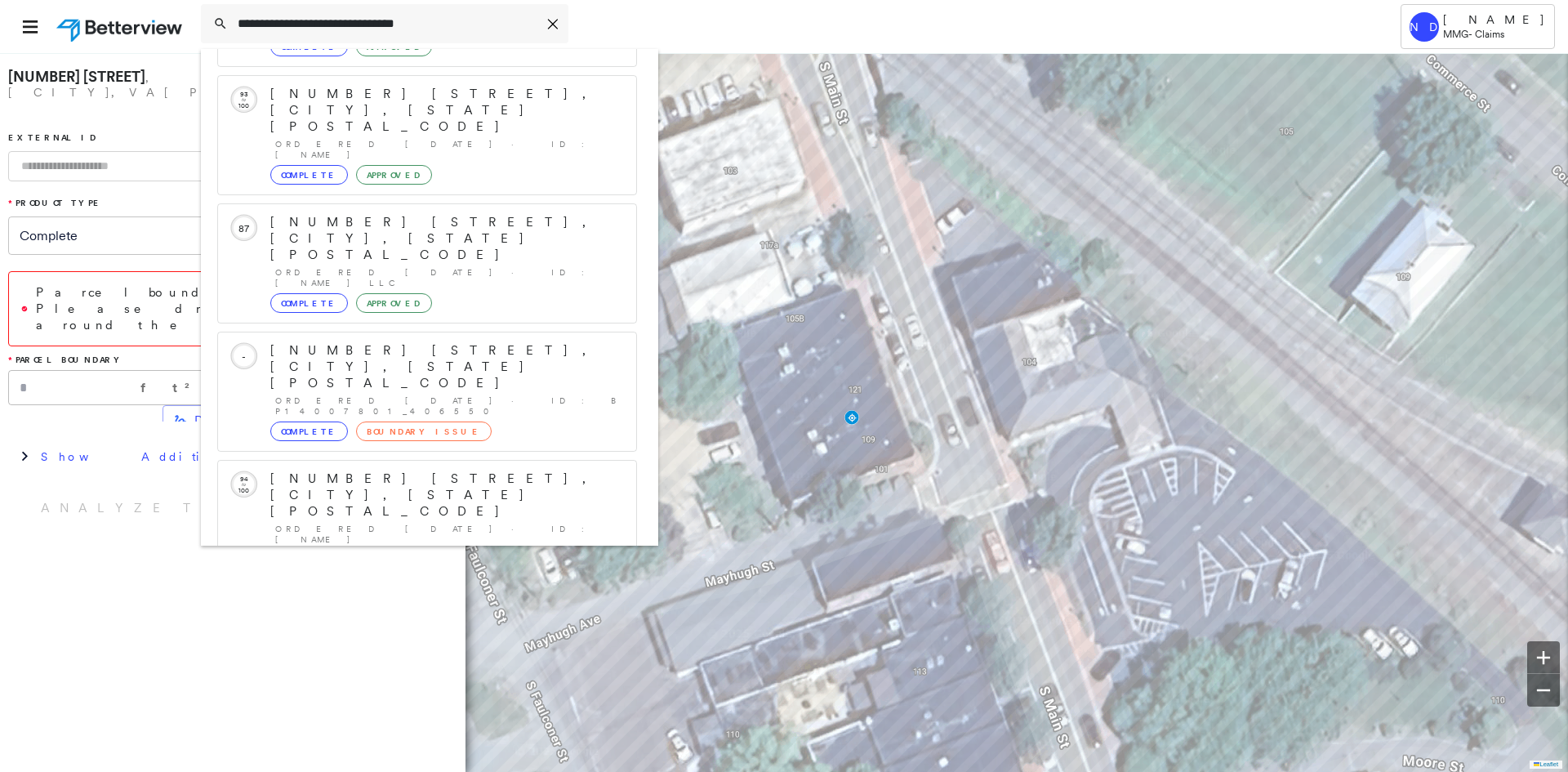 type on "**********" 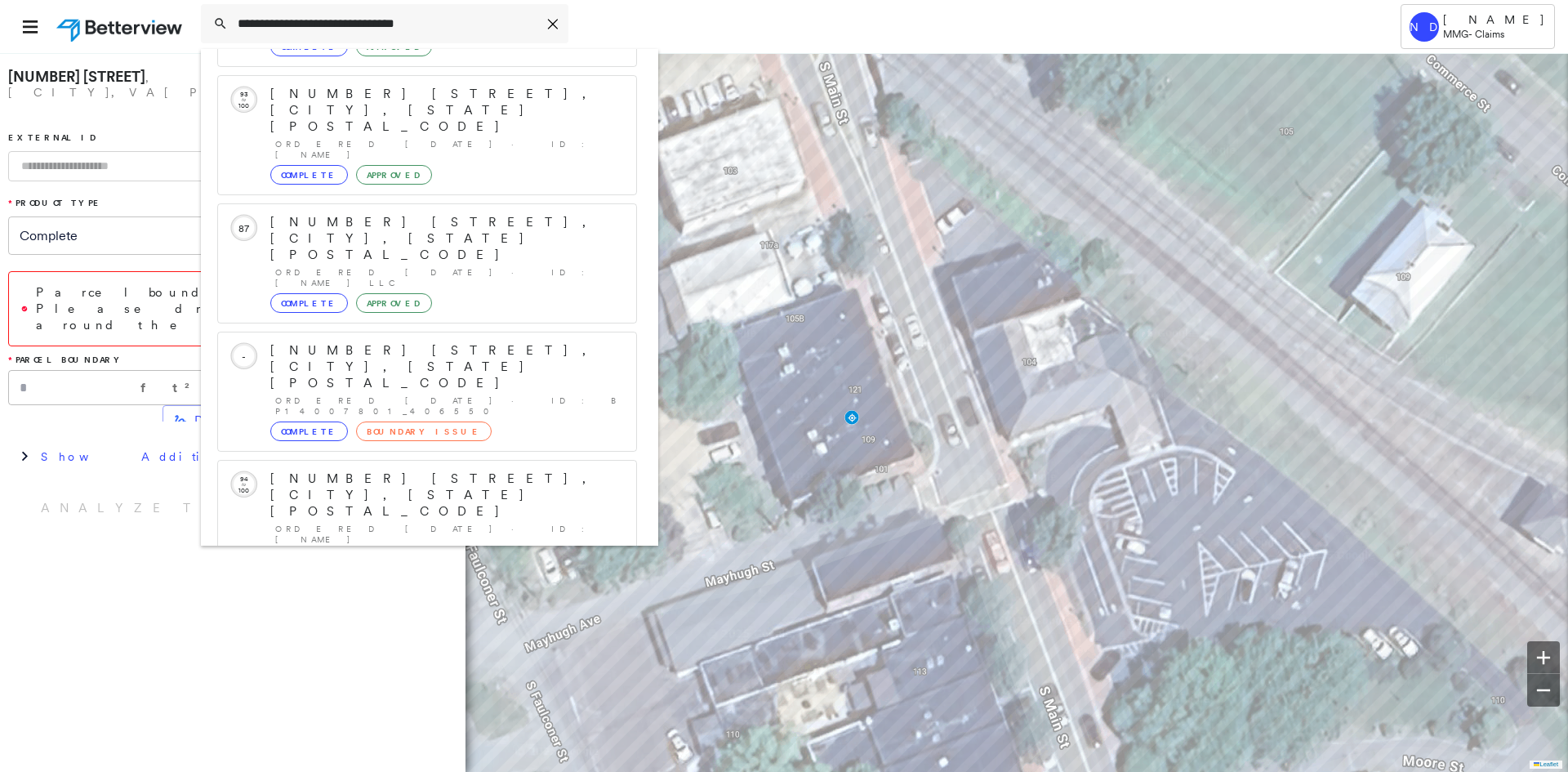 click on "[NUMBER] [STREET], [CITY], [STATE] [POSTAL_CODE]" at bounding box center (409, 734) 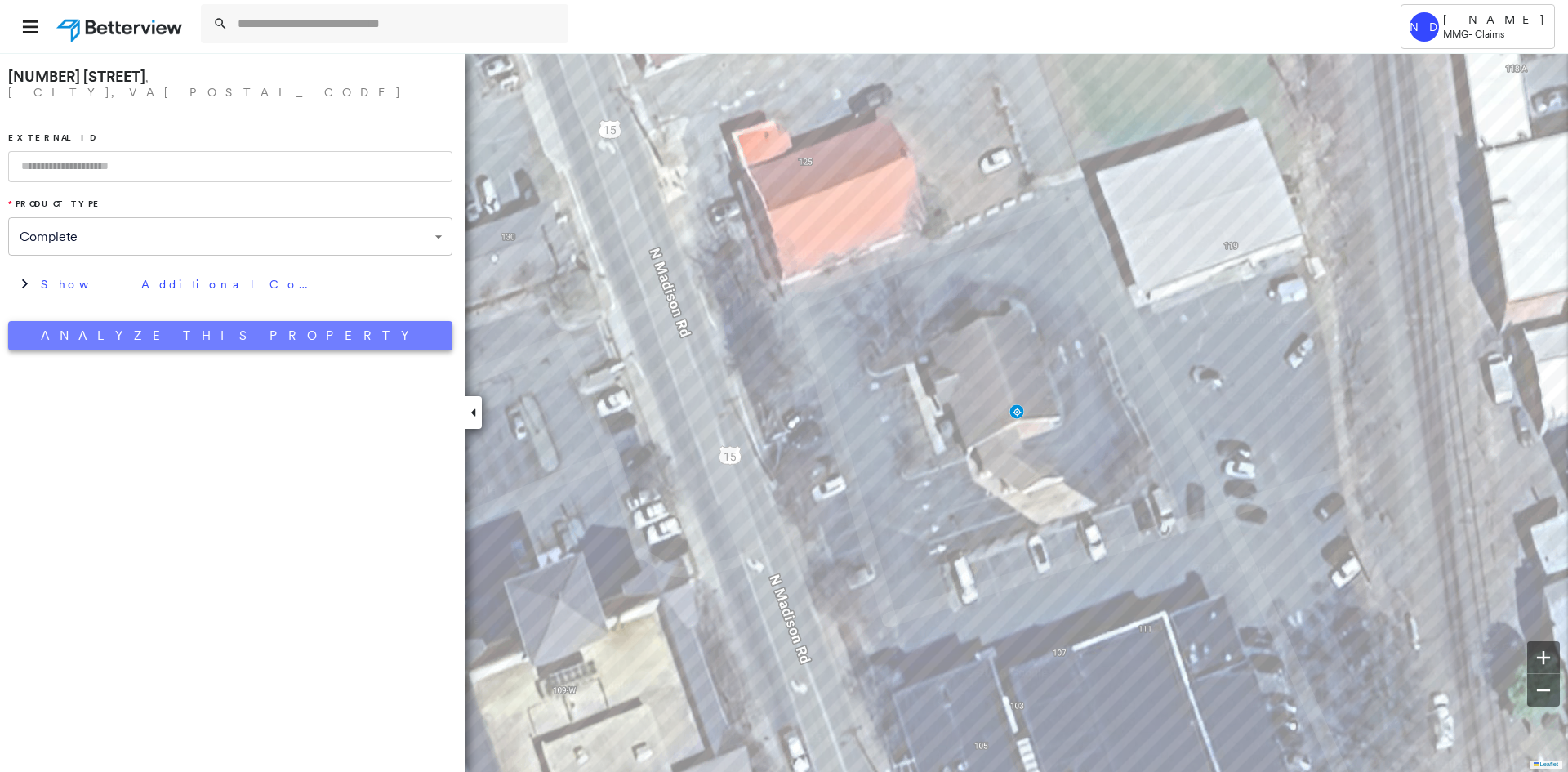 click on "Analyze This Property" at bounding box center (230, 336) 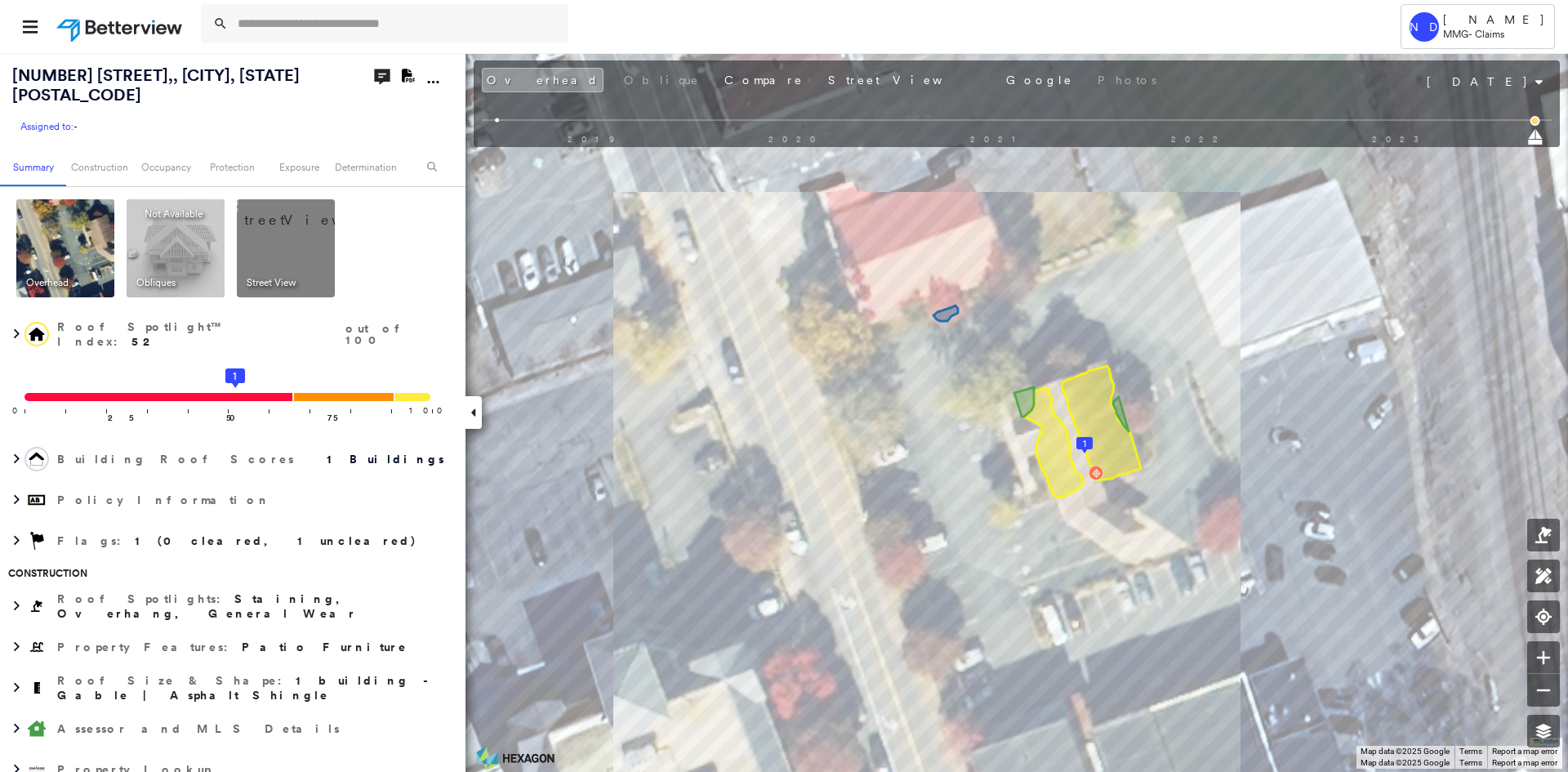click 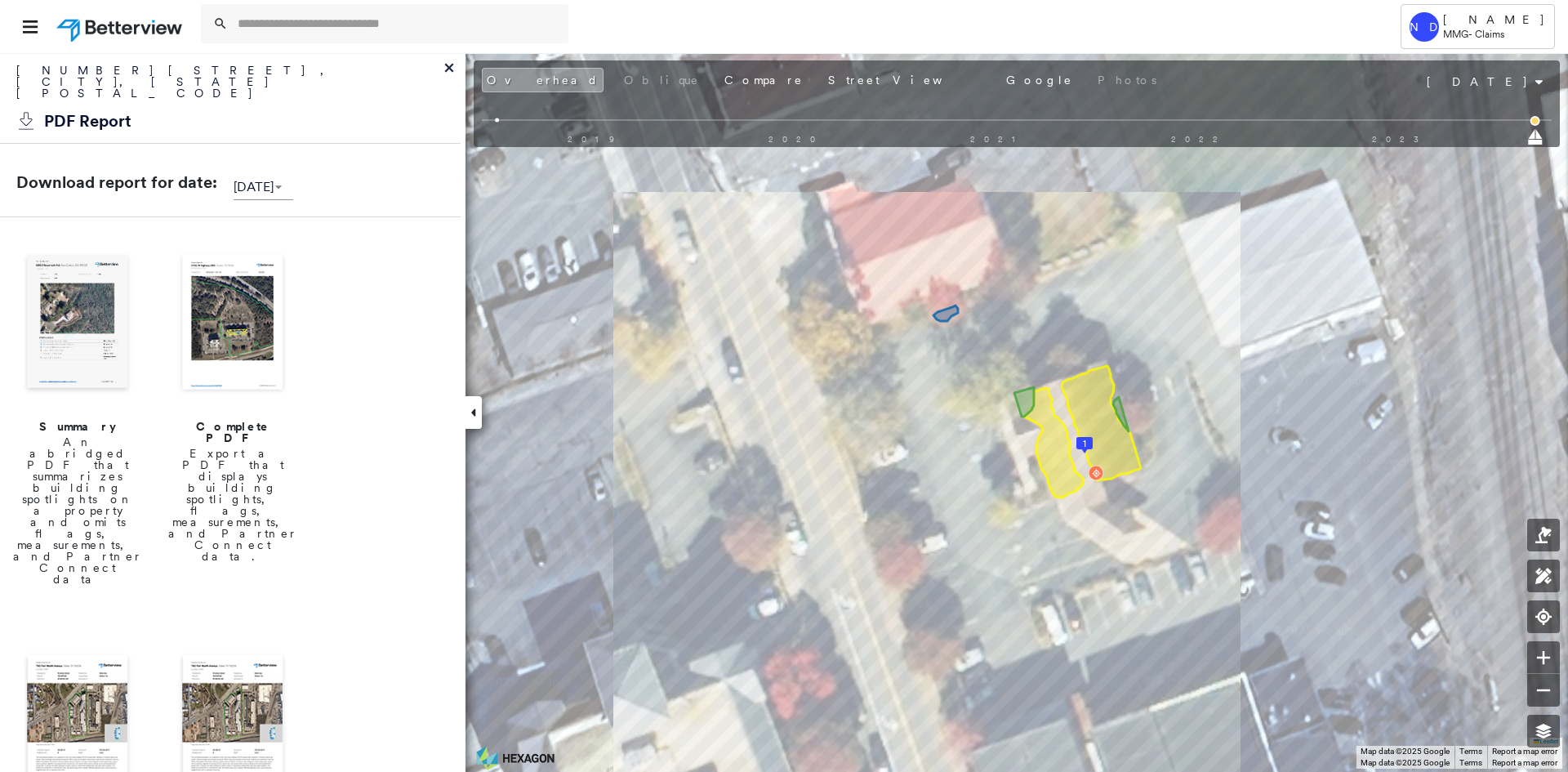 click at bounding box center [78, 324] 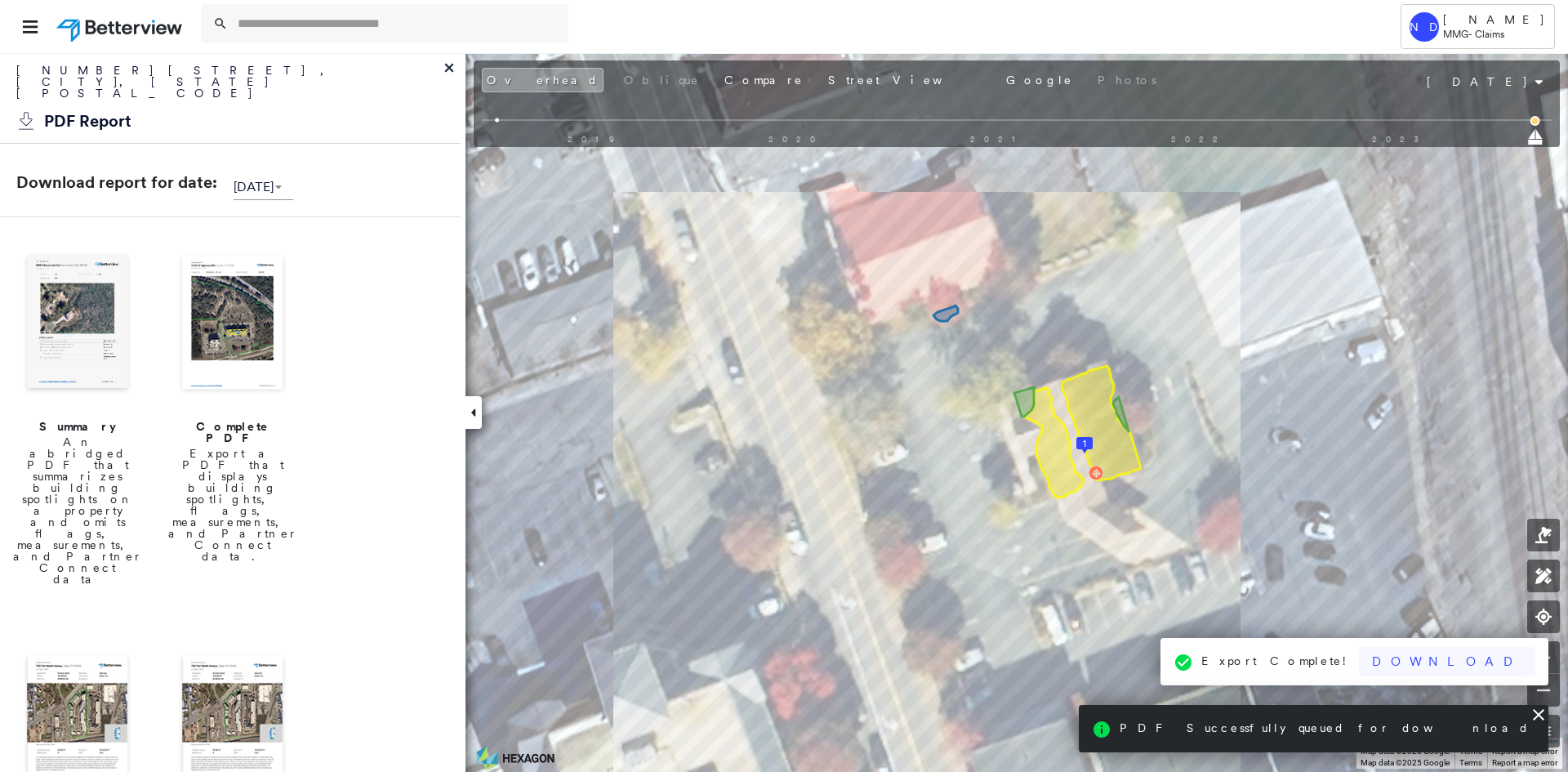 click on "Download" at bounding box center (1447, 662) 